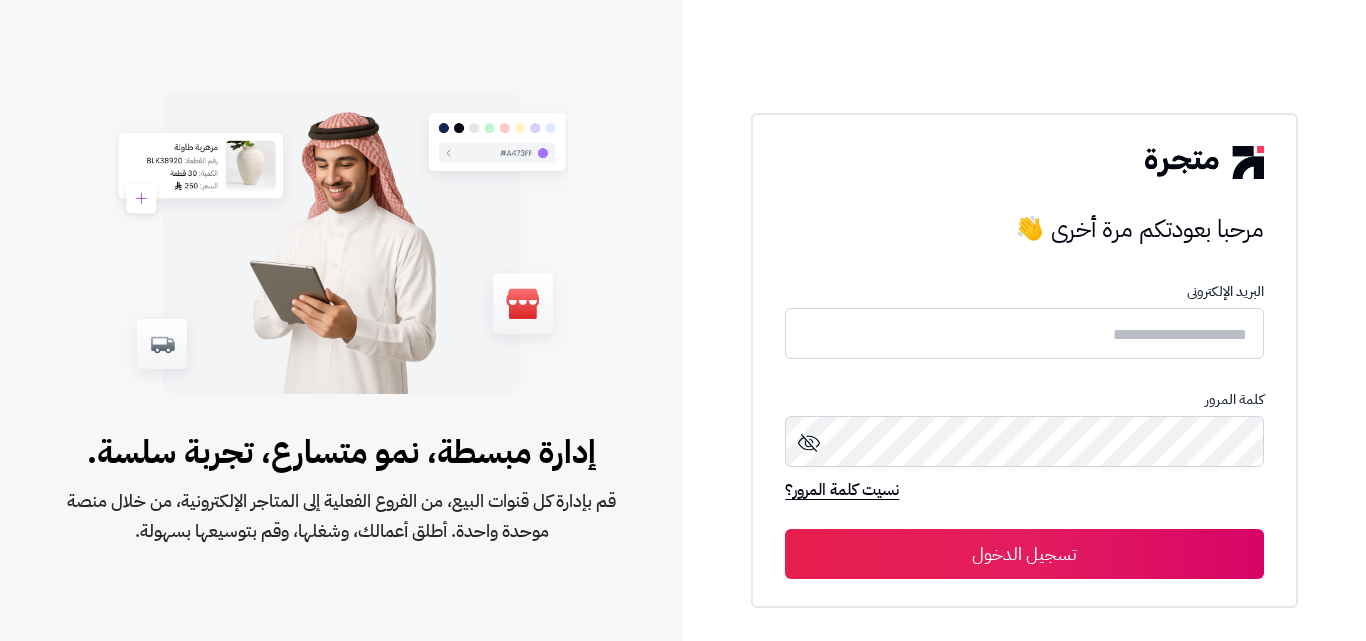 scroll, scrollTop: 0, scrollLeft: 0, axis: both 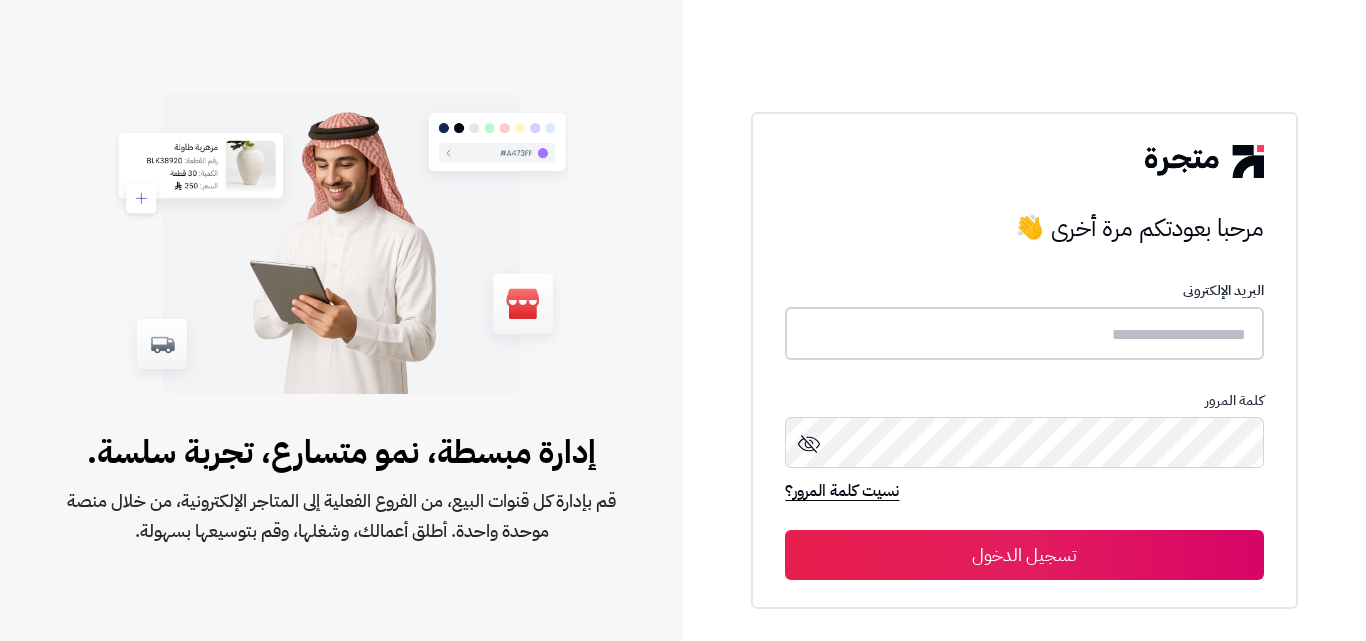 type on "**********" 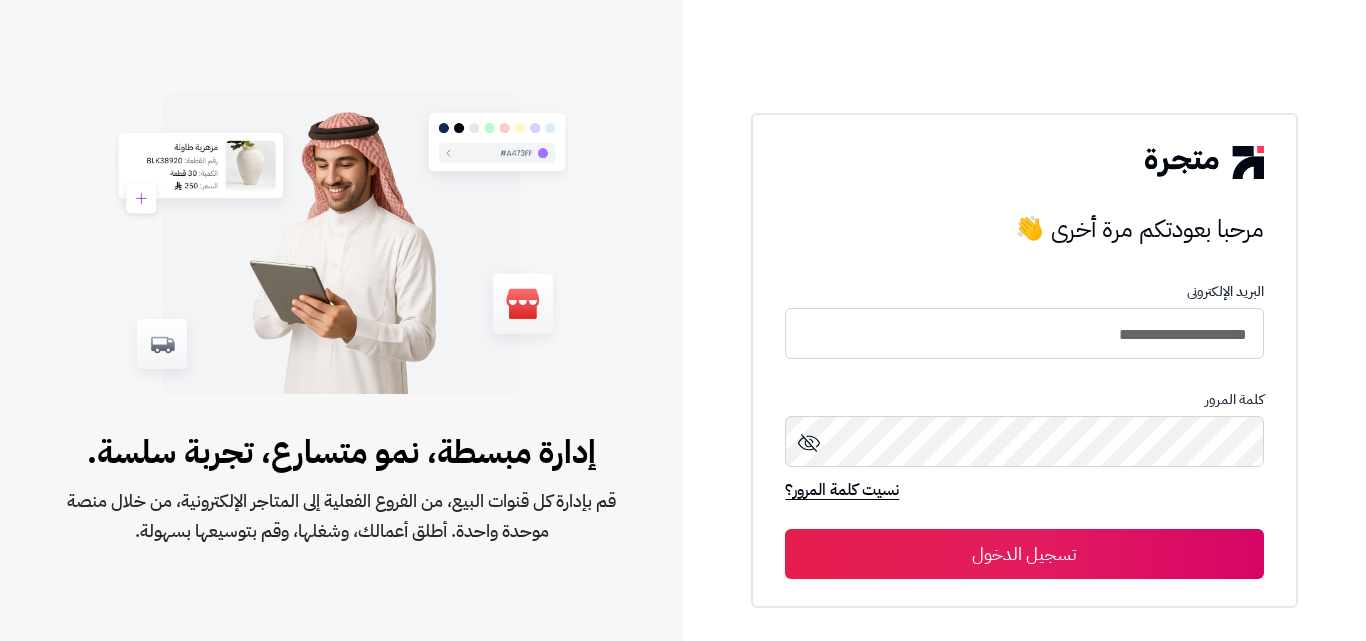 click on "تسجيل الدخول" at bounding box center [1024, 554] 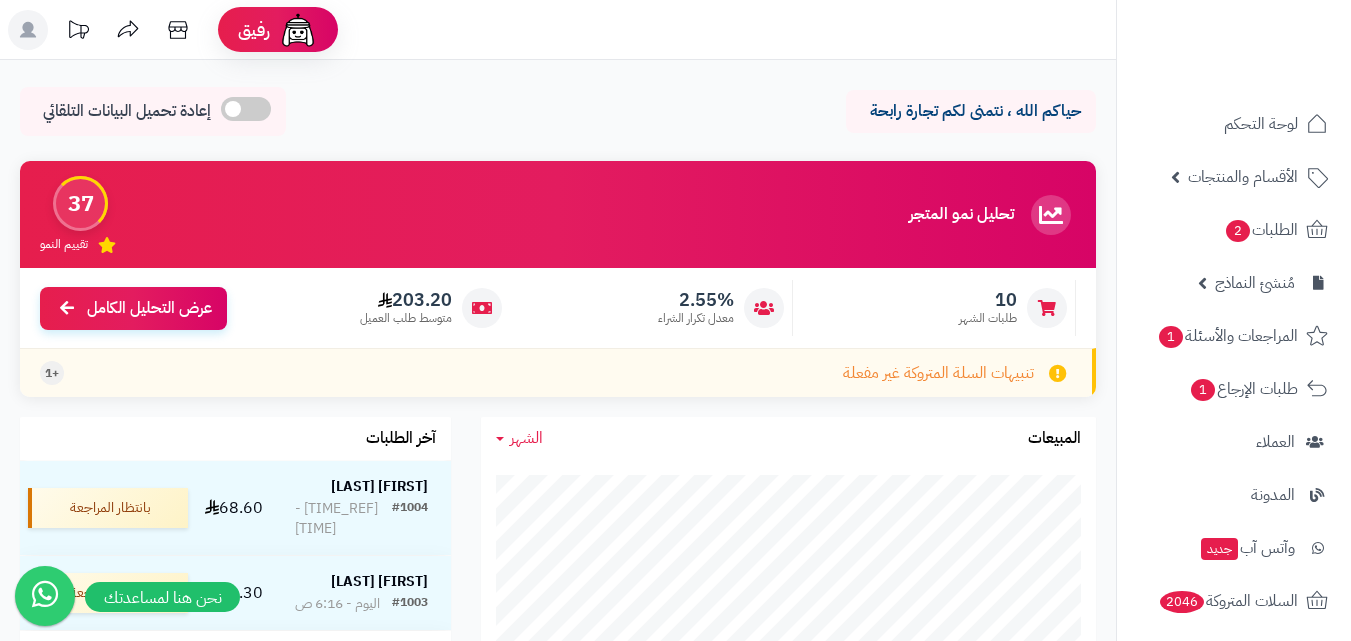 scroll, scrollTop: 100, scrollLeft: 0, axis: vertical 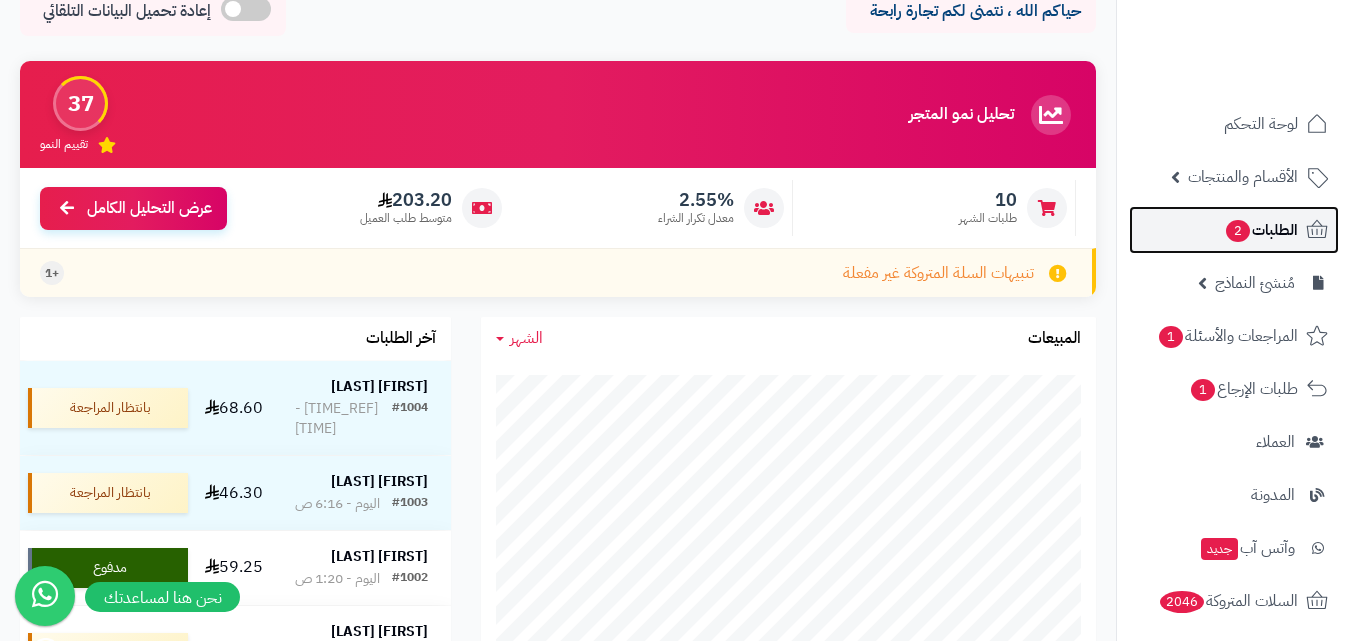 click on "2" at bounding box center (1238, 231) 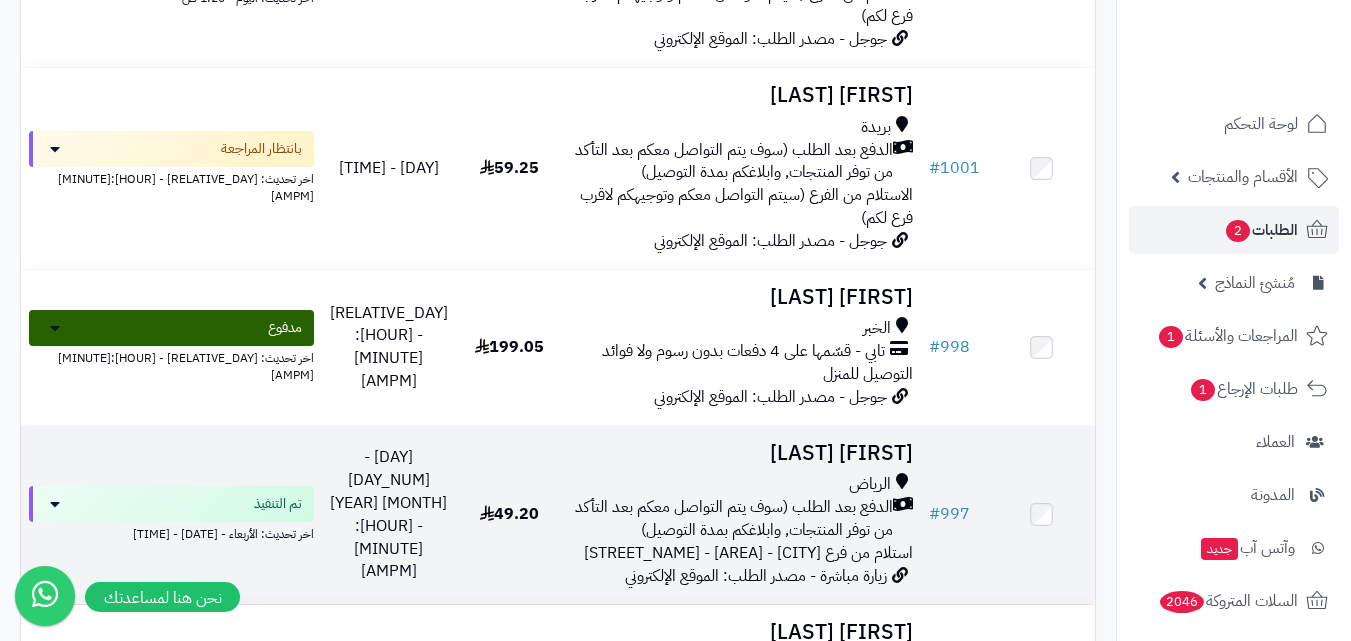 scroll, scrollTop: 700, scrollLeft: 0, axis: vertical 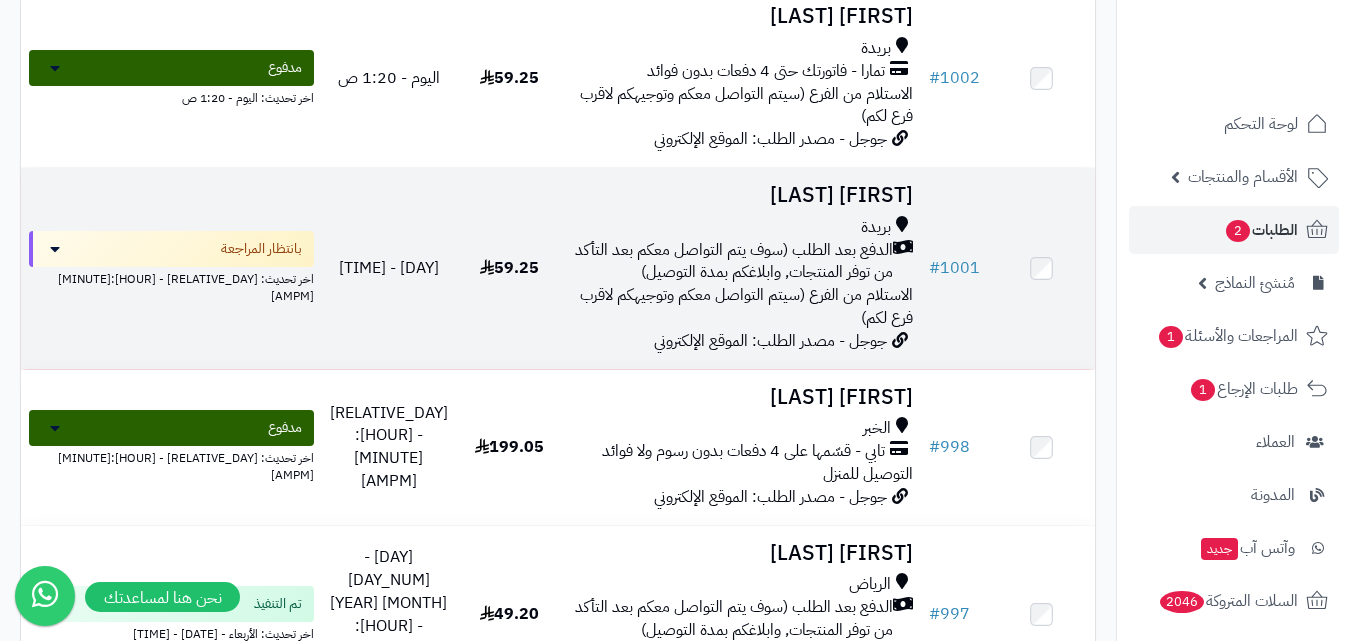 click on "الدفع بعد الطلب (سوف يتم التواصل معكم بعد التأكد من توفر المنتجات, وابلاغكم بمدة التوصيل)" at bounding box center (732, 262) 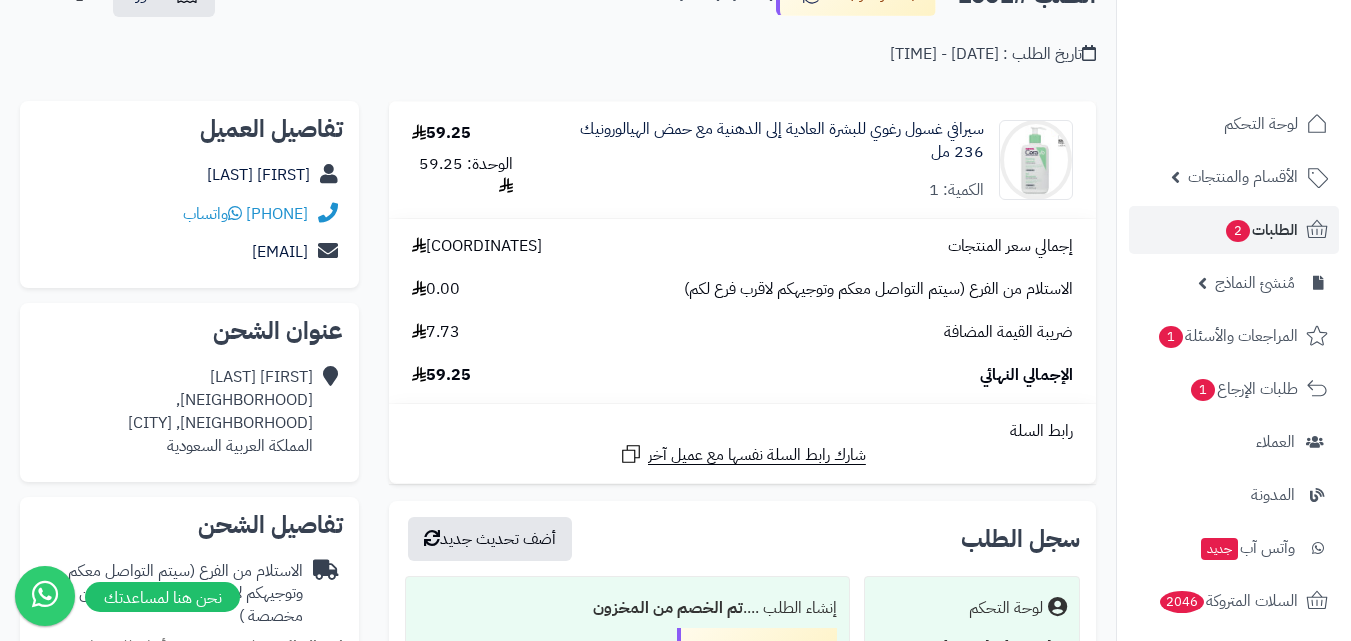 scroll, scrollTop: 0, scrollLeft: 0, axis: both 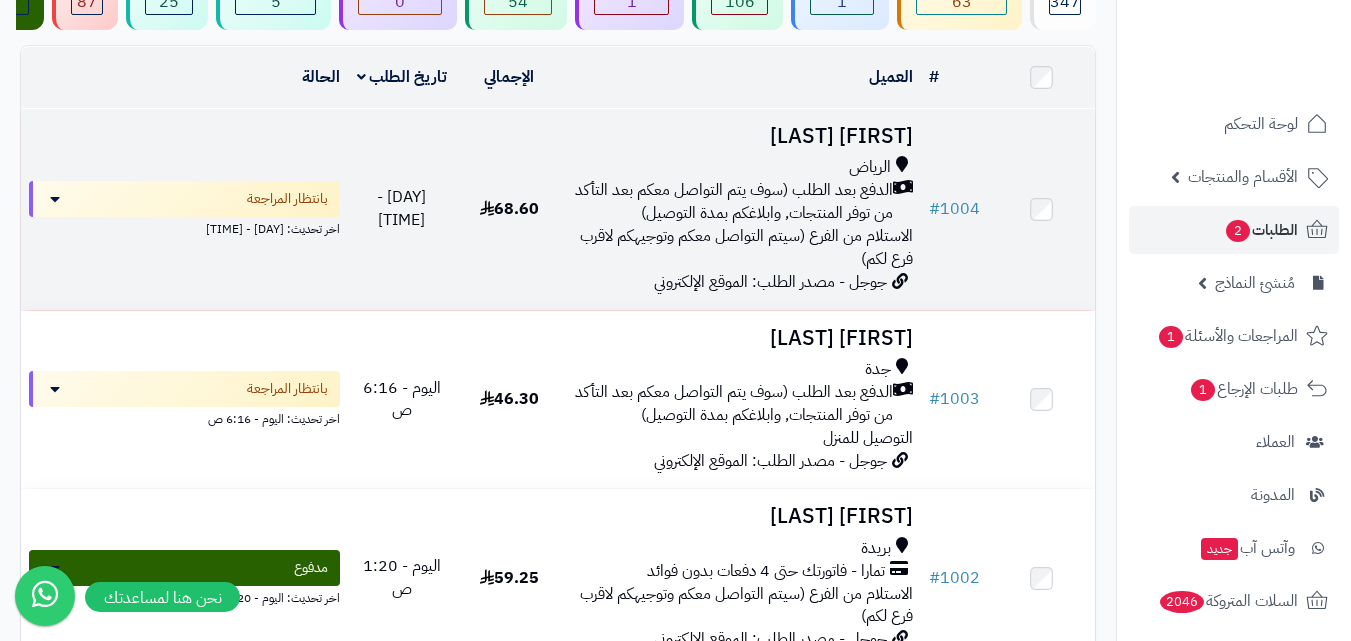 click on "الدفع بعد الطلب (سوف يتم التواصل معكم بعد التأكد من توفر المنتجات, وابلاغكم بمدة التوصيل)" at bounding box center (732, 202) 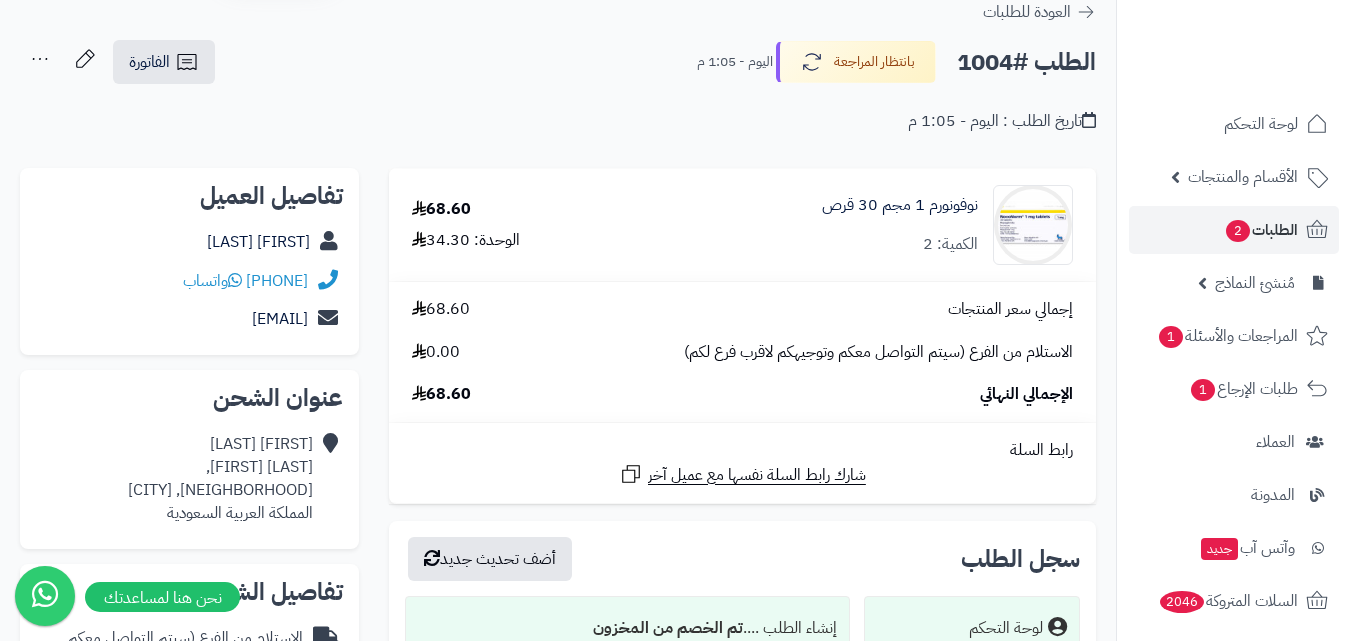 scroll, scrollTop: 0, scrollLeft: 0, axis: both 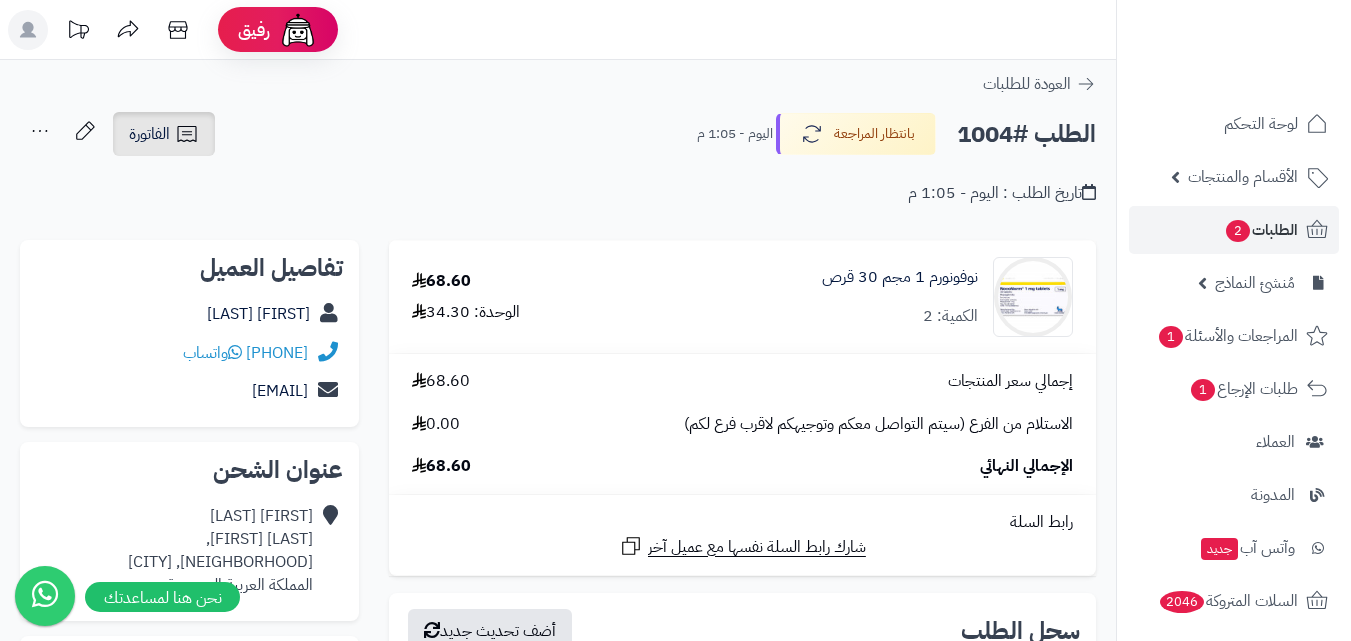 click 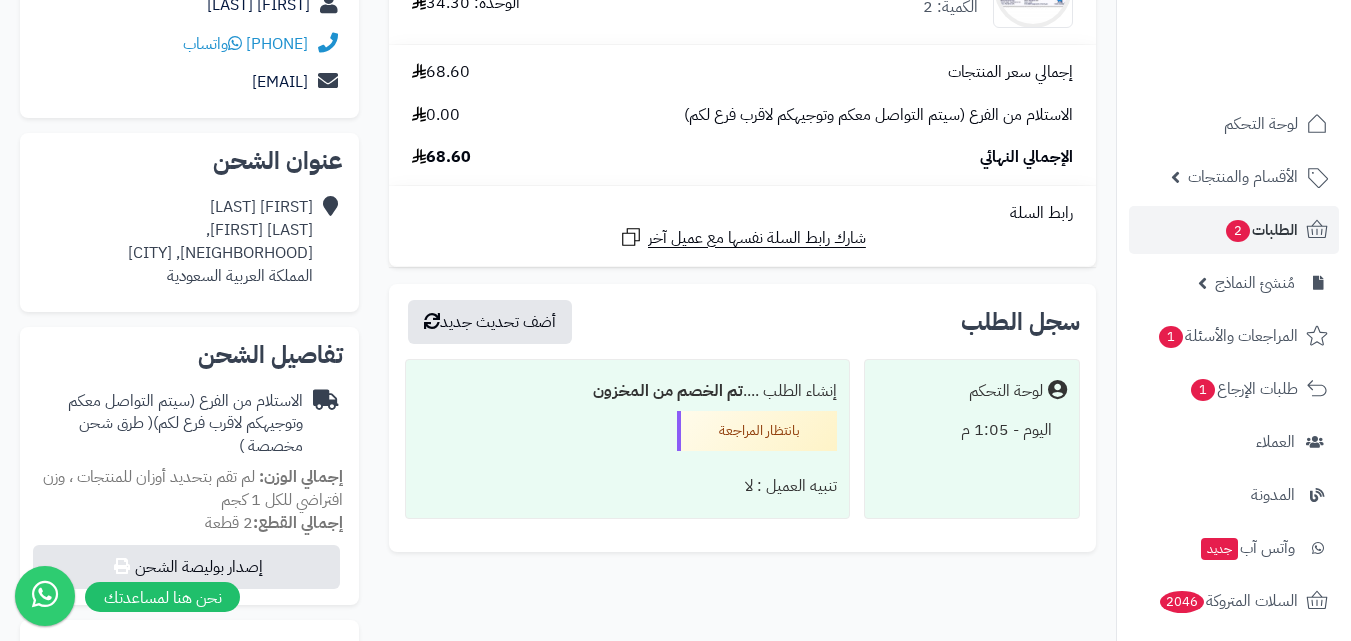scroll, scrollTop: 100, scrollLeft: 0, axis: vertical 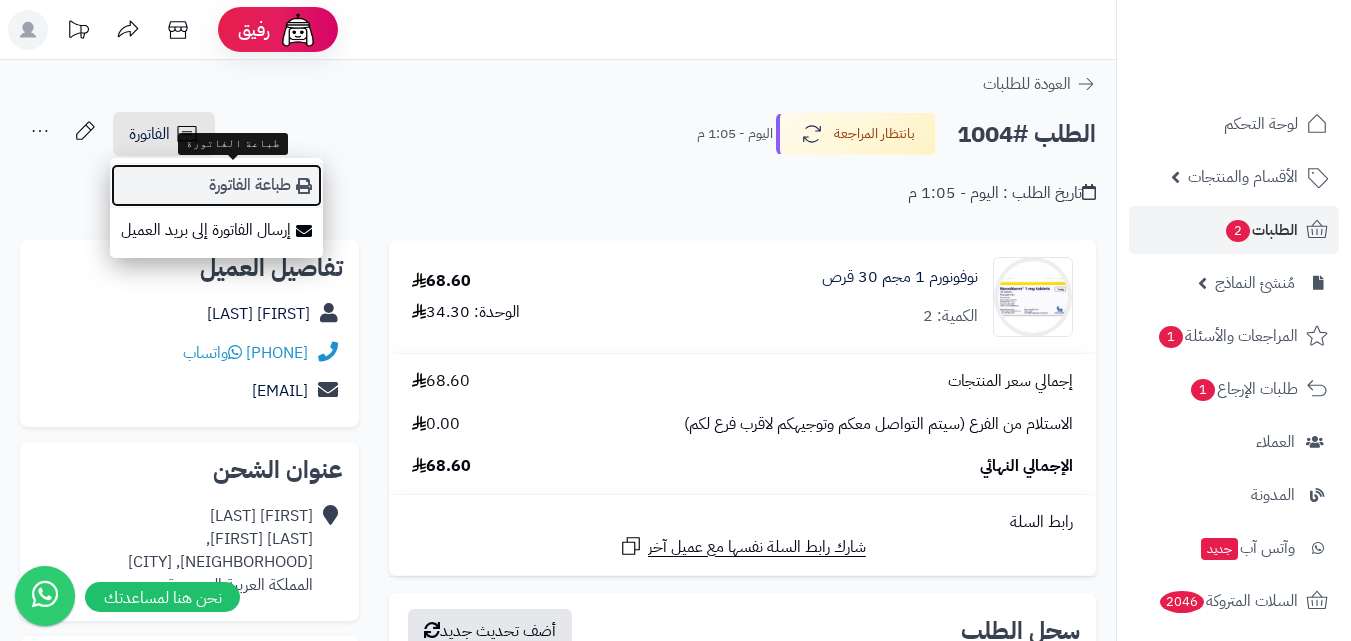 click on "طباعة الفاتورة" at bounding box center [216, 185] 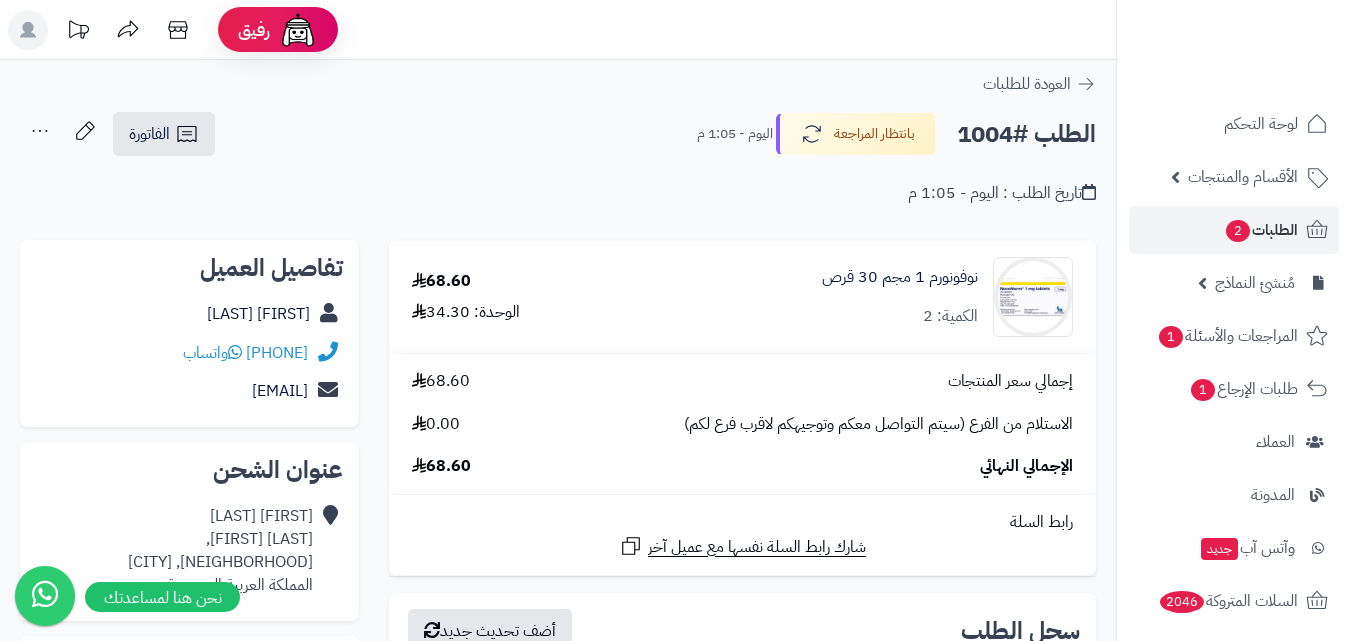 scroll, scrollTop: 100, scrollLeft: 0, axis: vertical 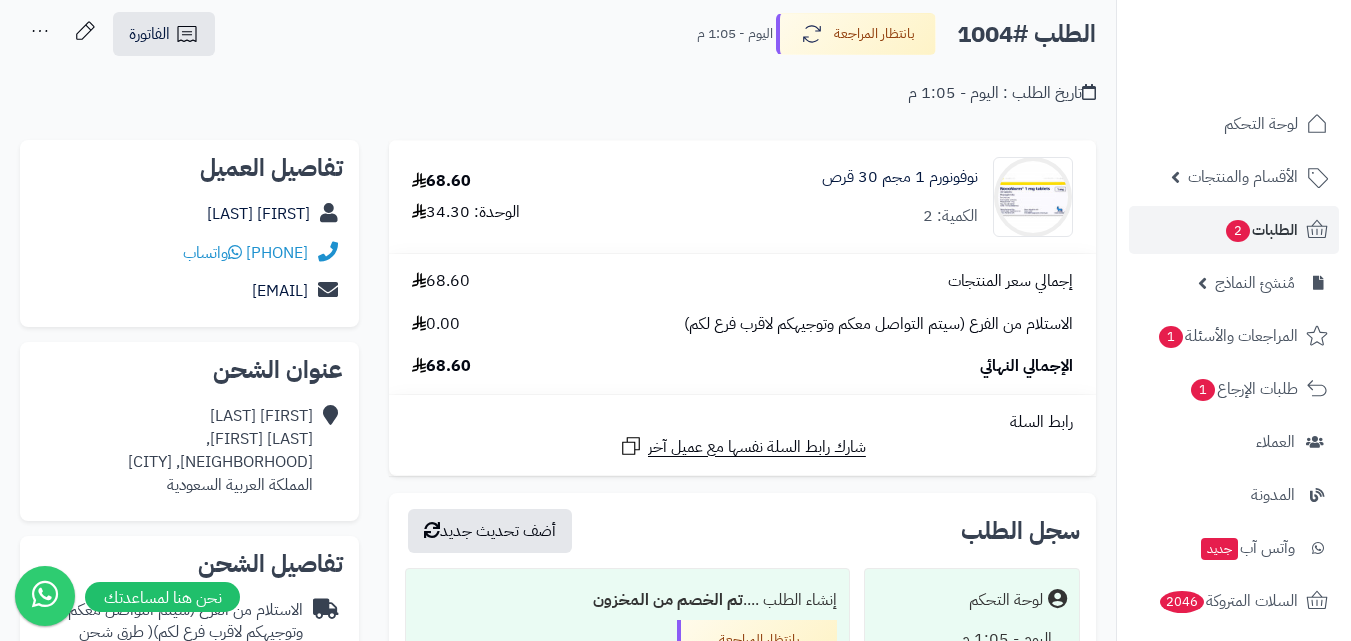 drag, startPoint x: 105, startPoint y: 247, endPoint x: 327, endPoint y: 246, distance: 222.00226 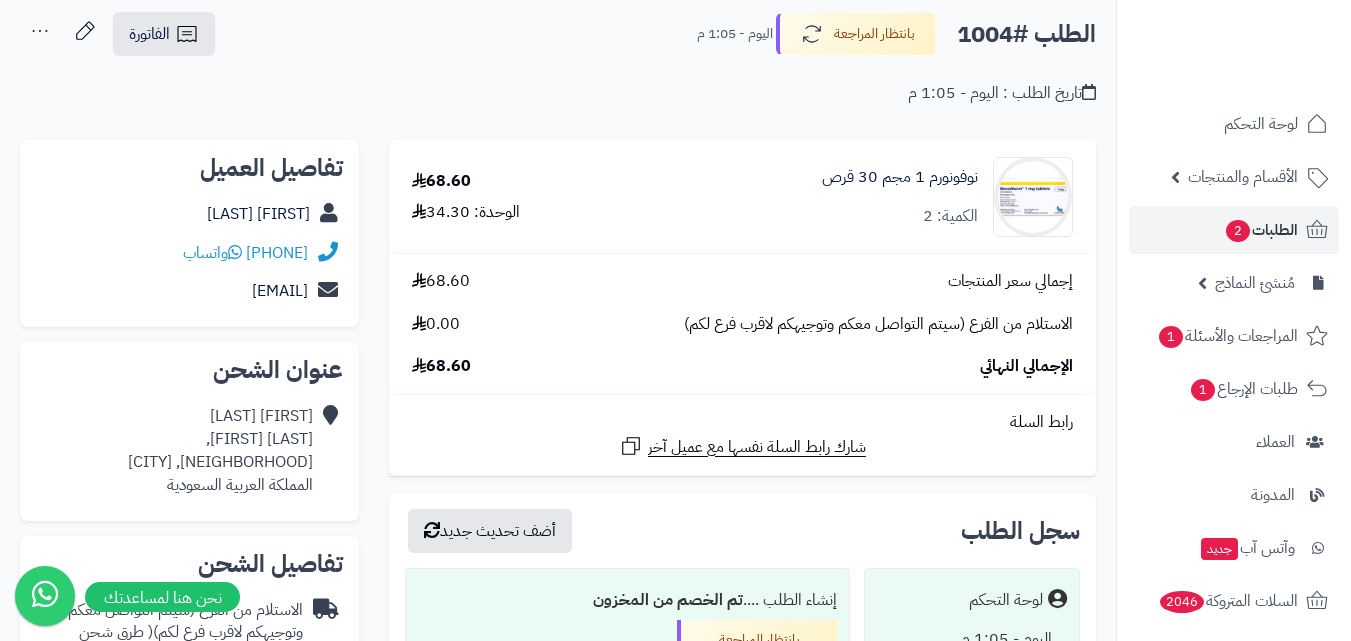 click on "966503030463
واتساب" at bounding box center [189, 253] 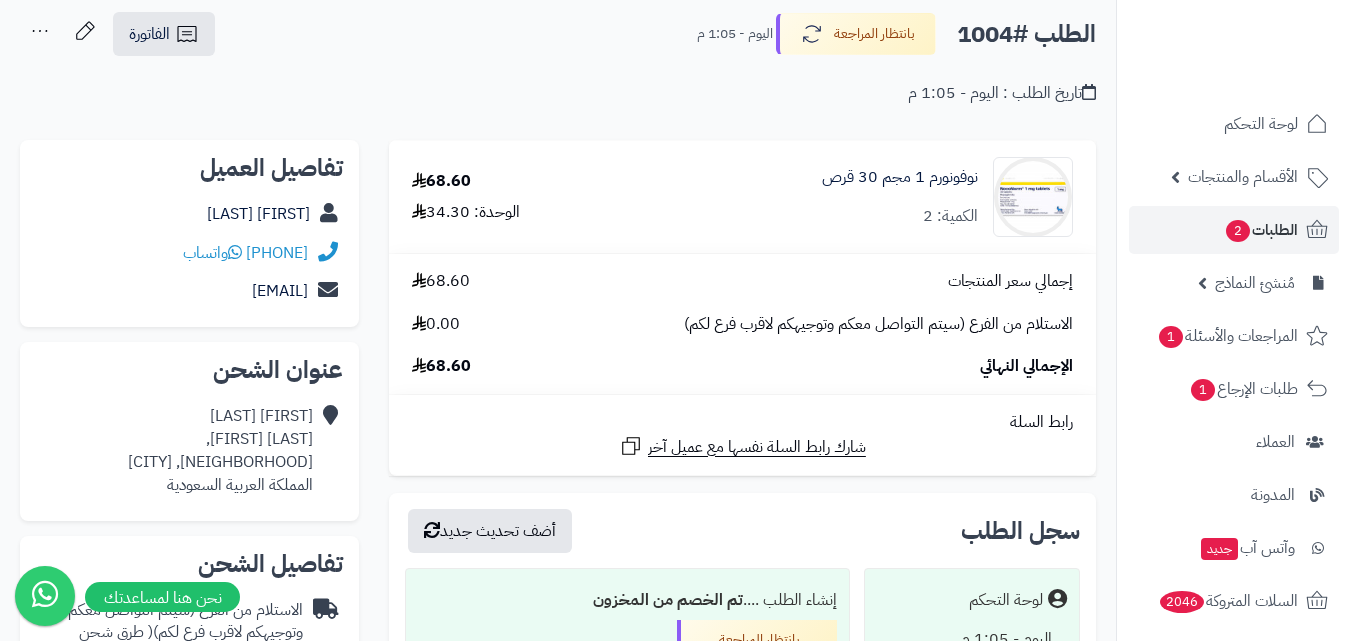 drag, startPoint x: 99, startPoint y: 256, endPoint x: 369, endPoint y: 260, distance: 270.02963 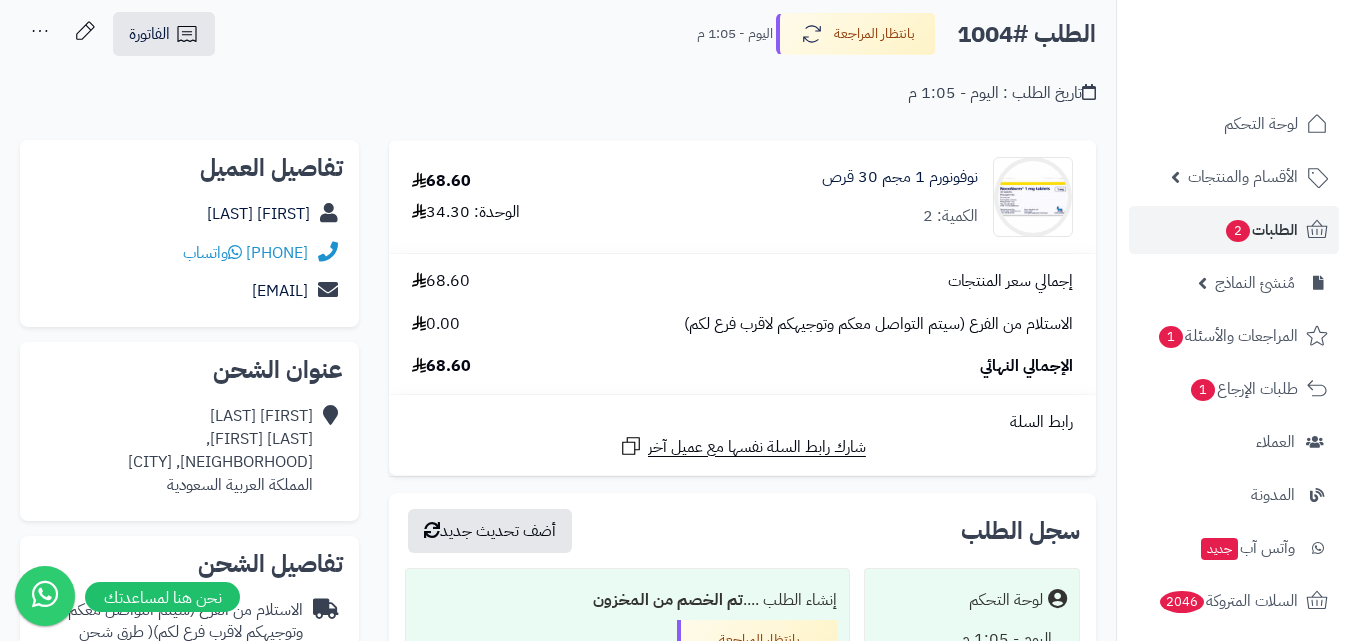 click on "**********" at bounding box center (189, 708) 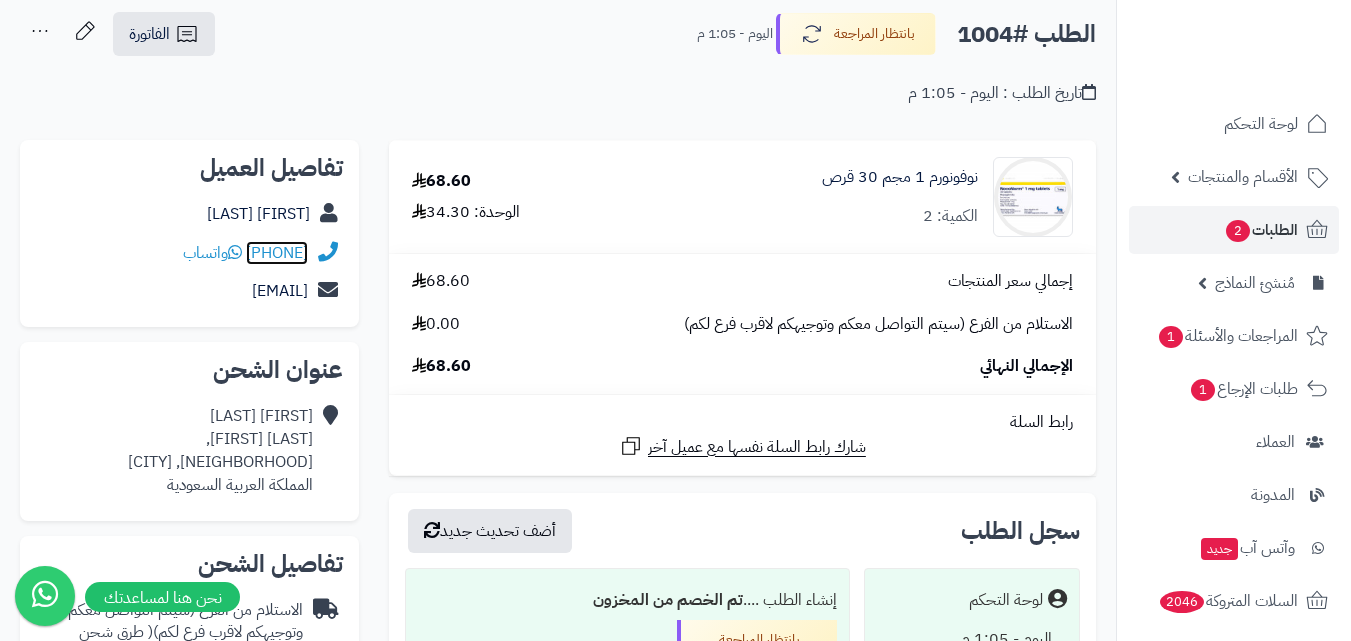 copy on "966503030463
واتساب" 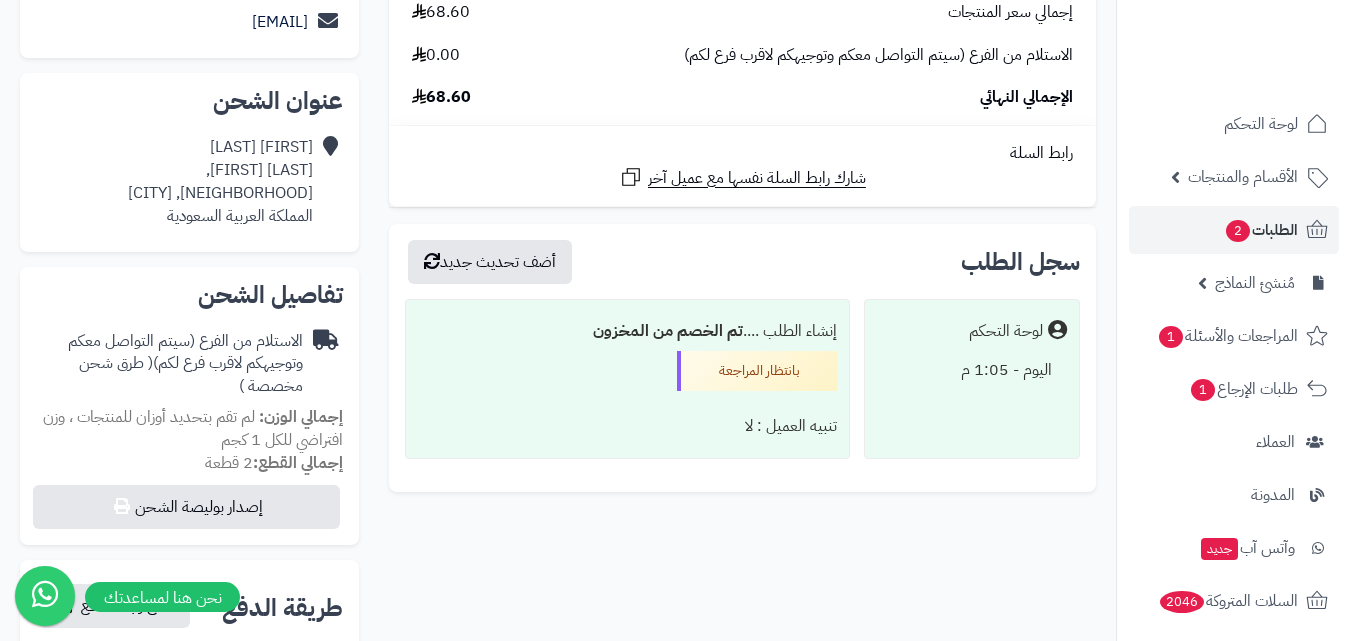 scroll, scrollTop: 400, scrollLeft: 0, axis: vertical 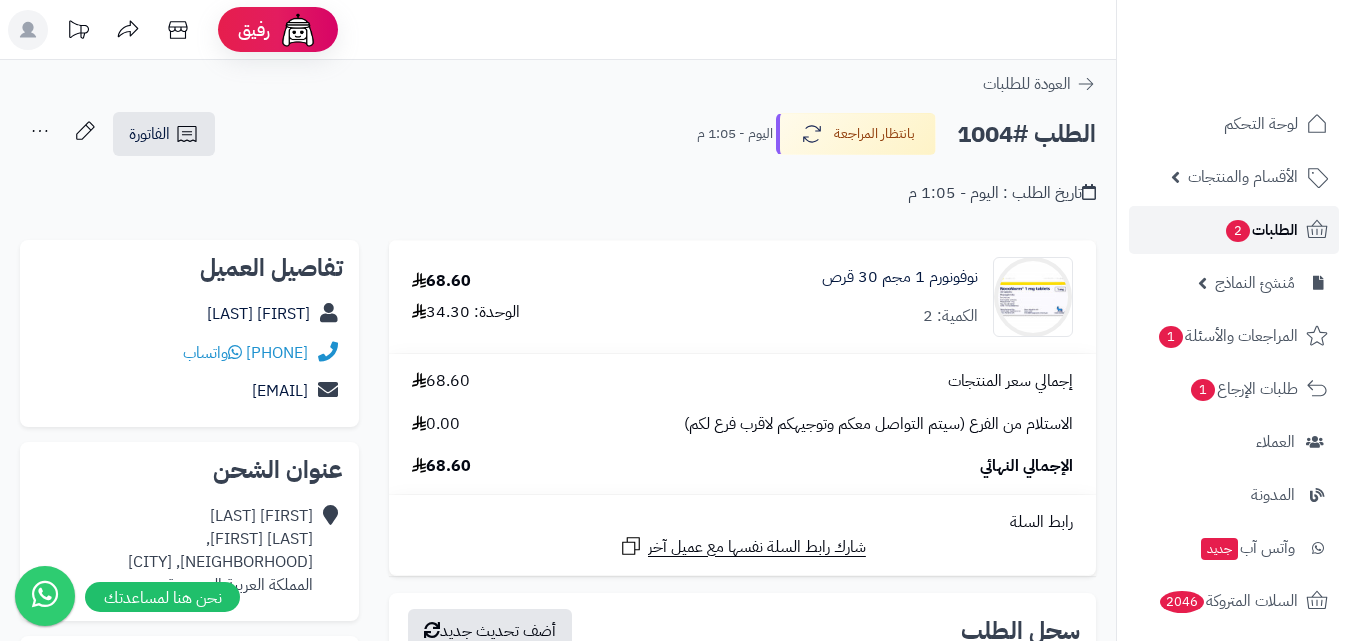 click on "الطلبات  2" at bounding box center (1234, 230) 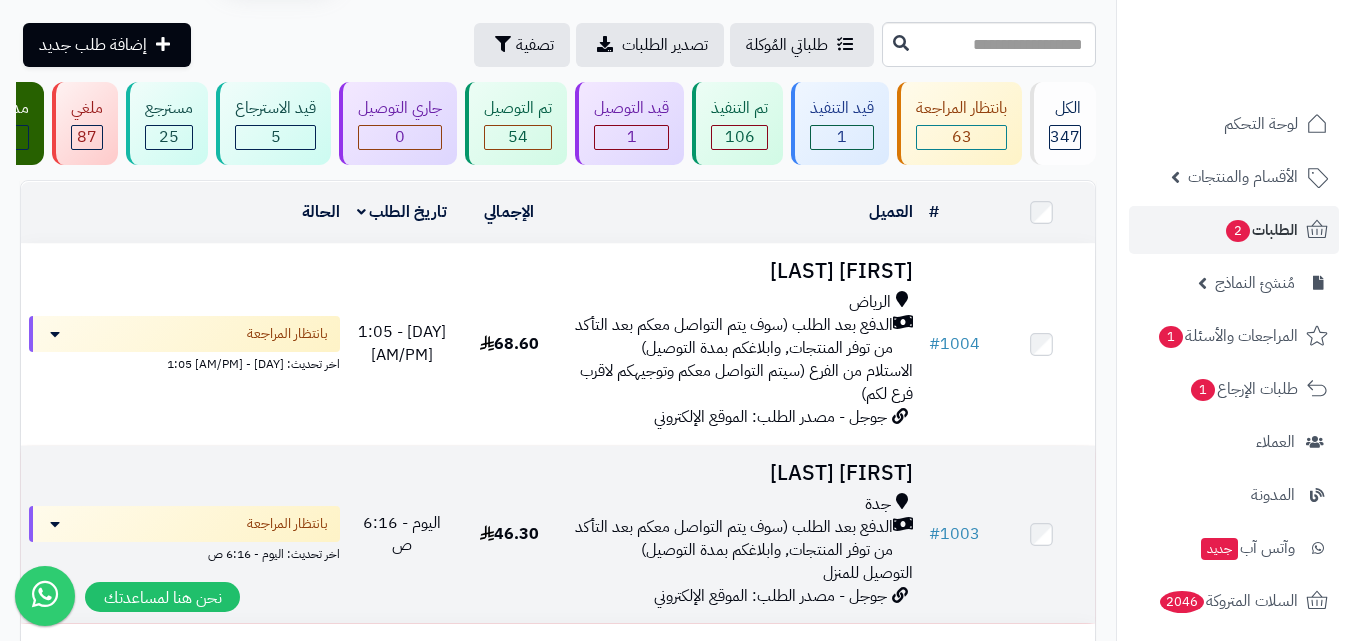 scroll, scrollTop: 100, scrollLeft: 0, axis: vertical 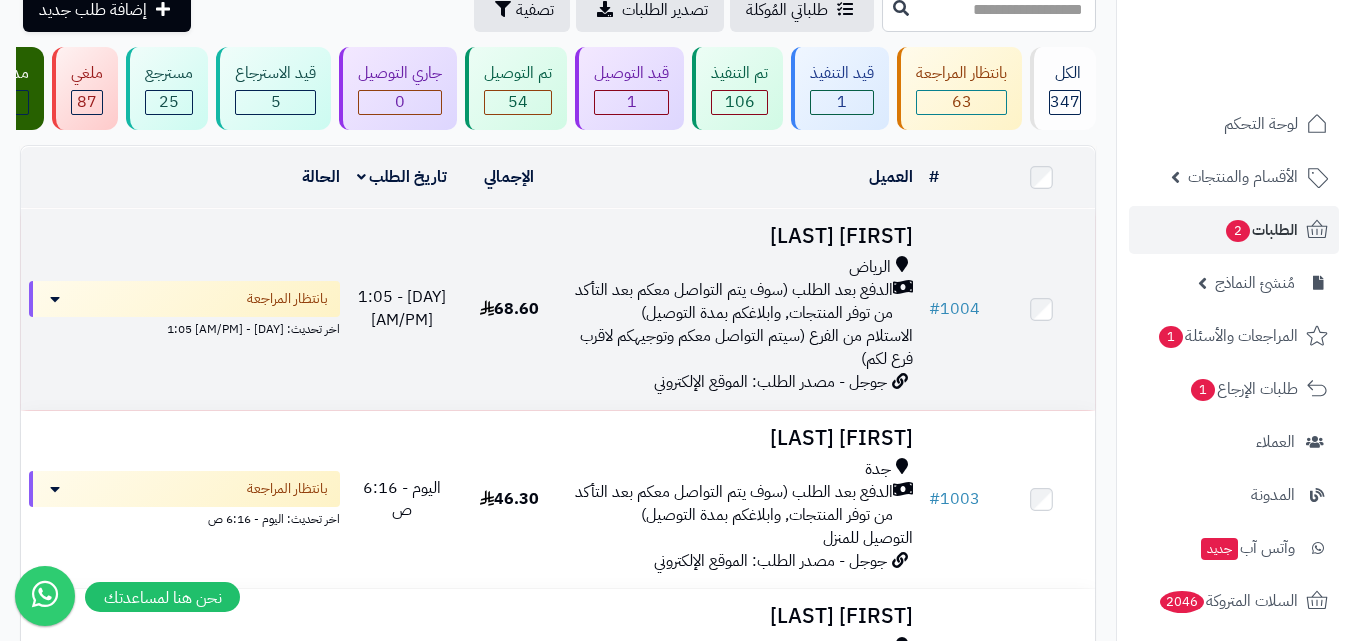 click on "الدفع بعد الطلب (سوف يتم التواصل معكم بعد التأكد من توفر المنتجات, وابلاغكم بمدة التوصيل)" at bounding box center (732, 302) 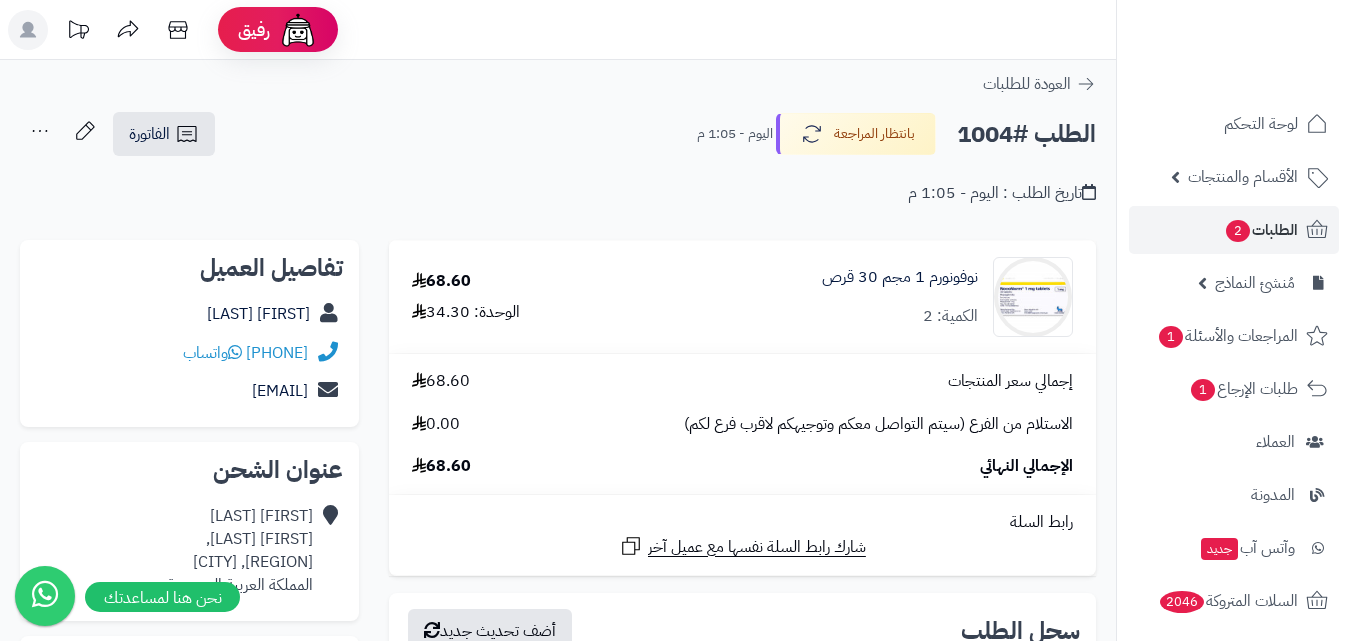 scroll, scrollTop: 0, scrollLeft: 0, axis: both 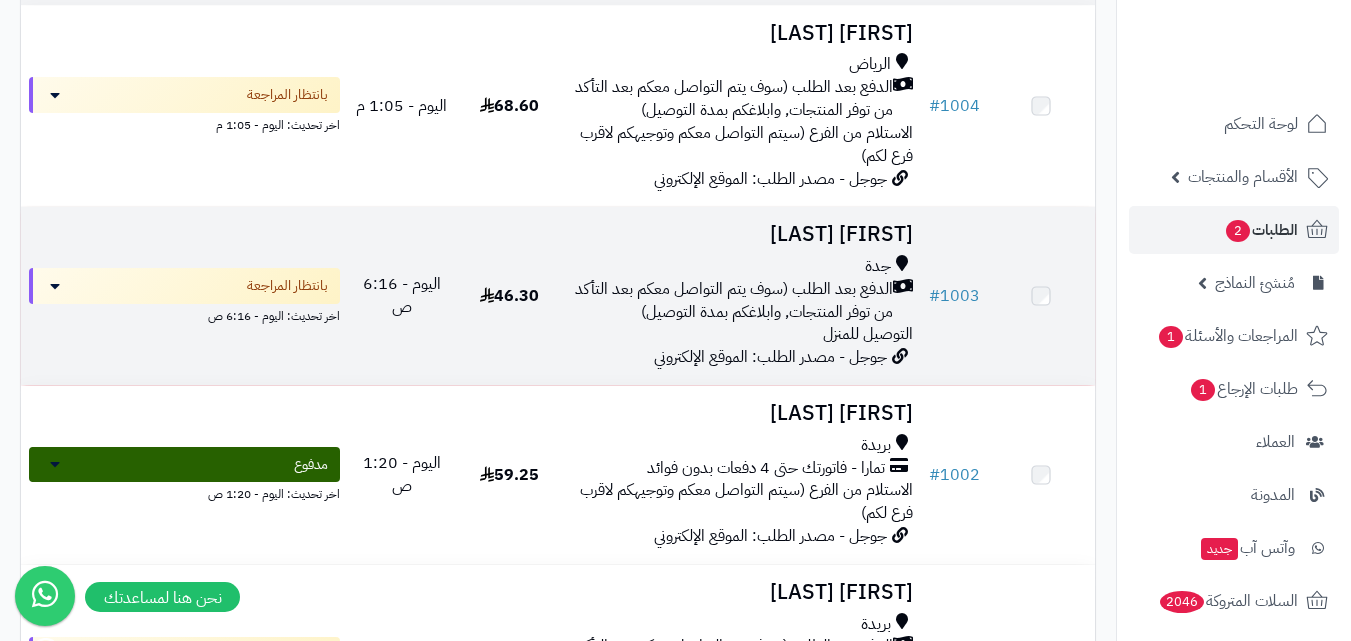click on "جدة" at bounding box center (742, 266) 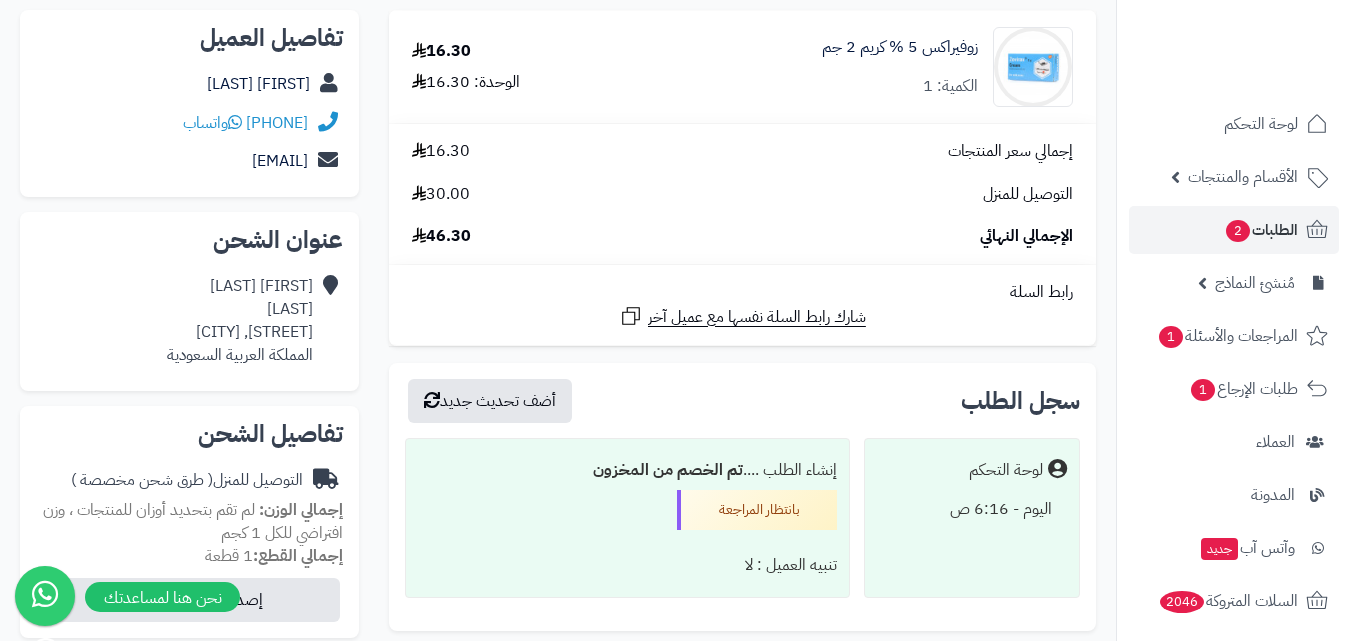 scroll, scrollTop: 30, scrollLeft: 0, axis: vertical 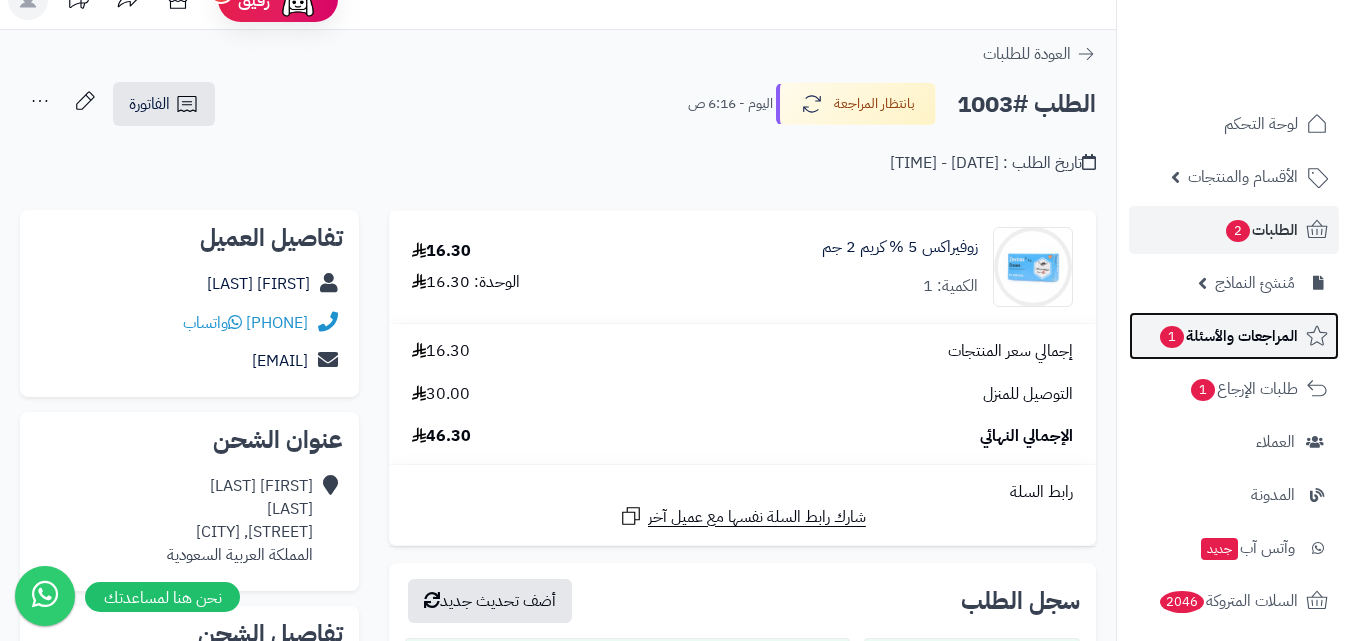 click on "المراجعات والأسئلة  1" at bounding box center (1234, 336) 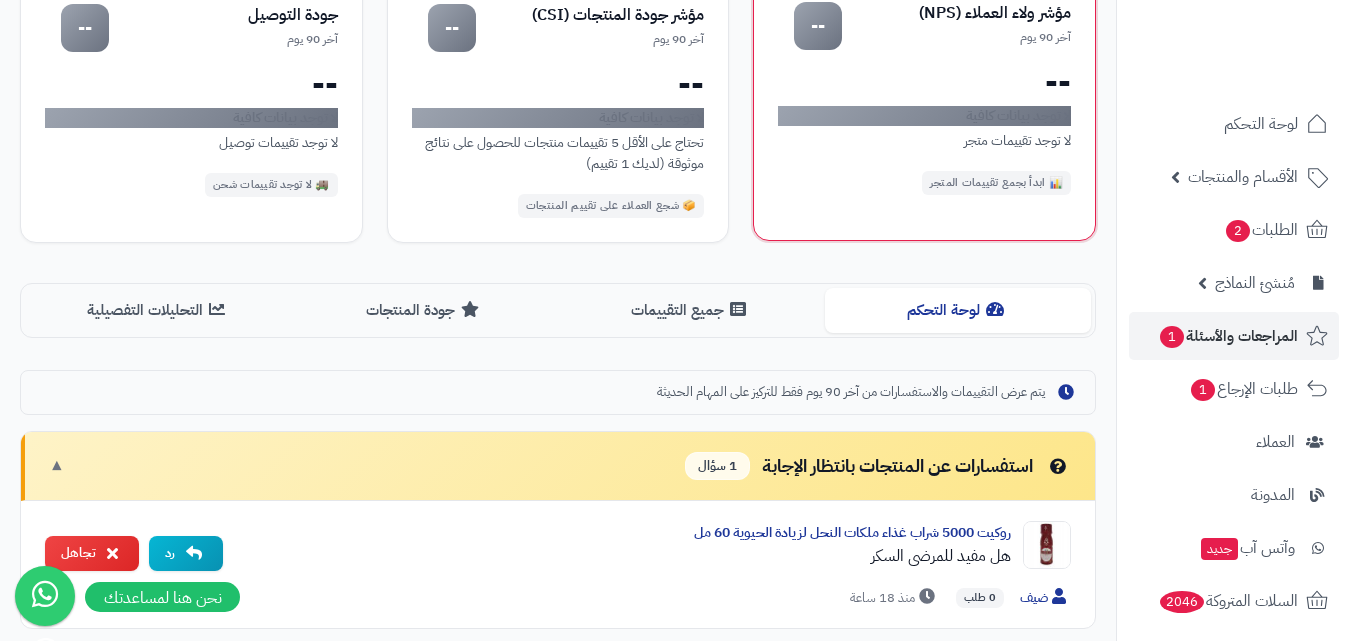 scroll, scrollTop: 600, scrollLeft: 0, axis: vertical 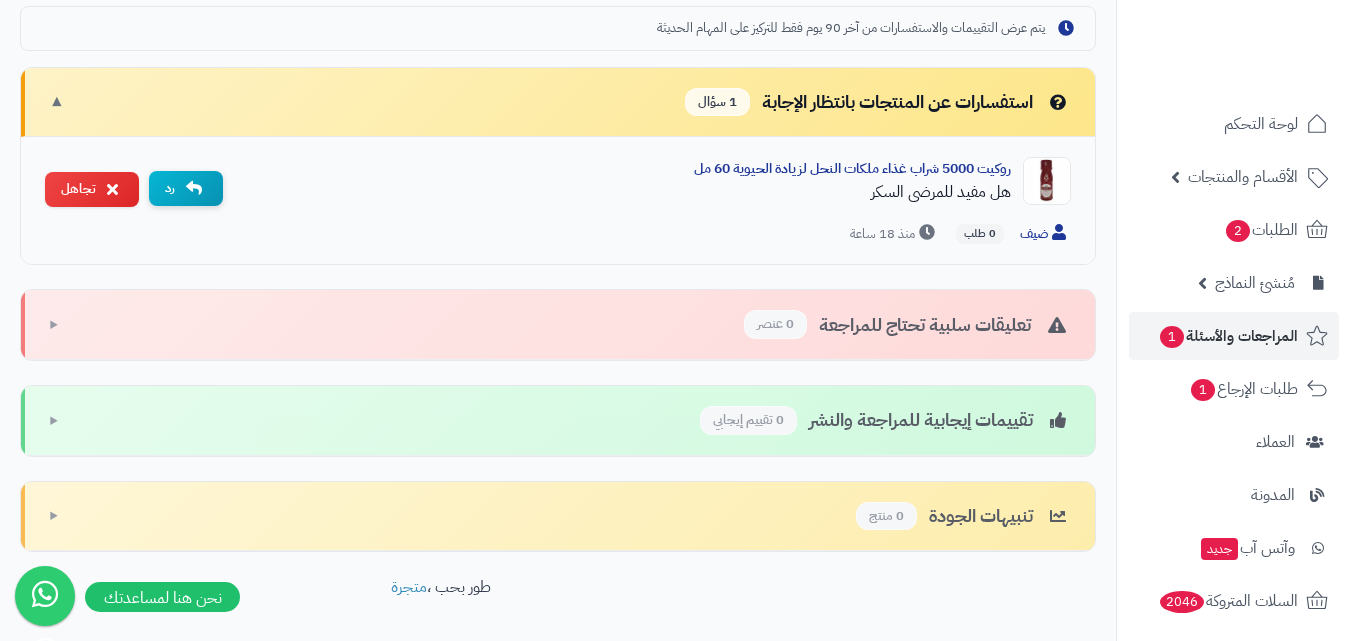 click at bounding box center [194, 188] 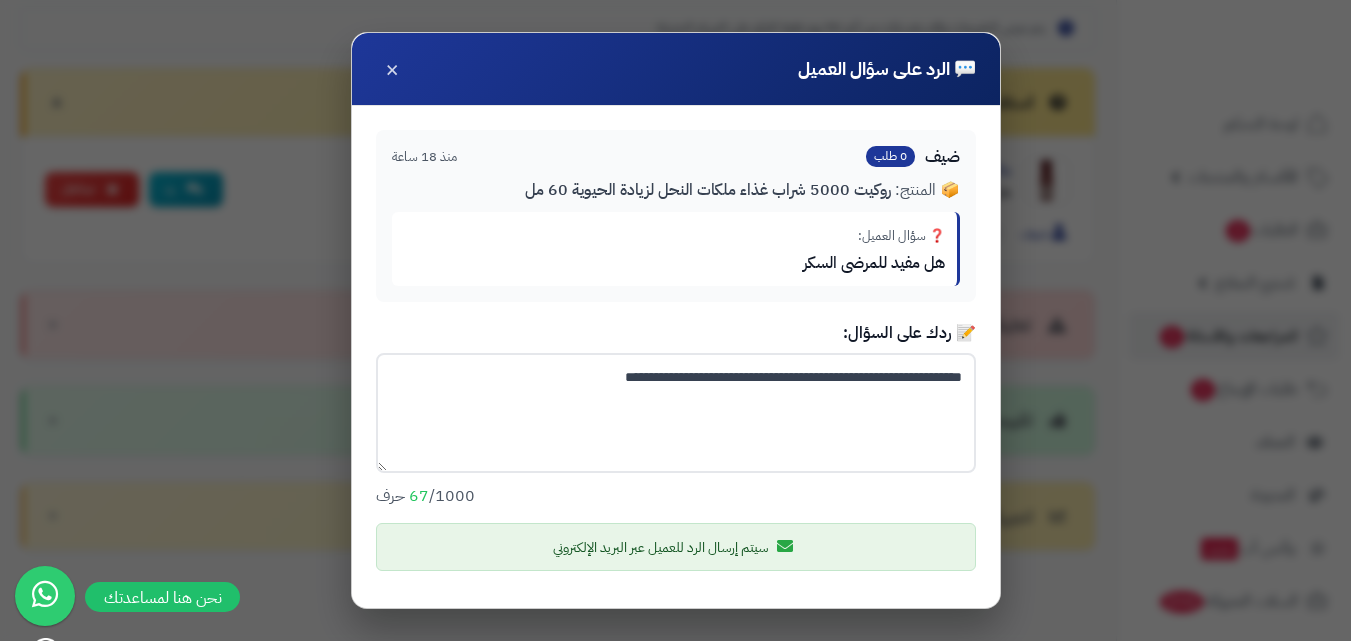 drag, startPoint x: 743, startPoint y: 373, endPoint x: 710, endPoint y: 375, distance: 33.06055 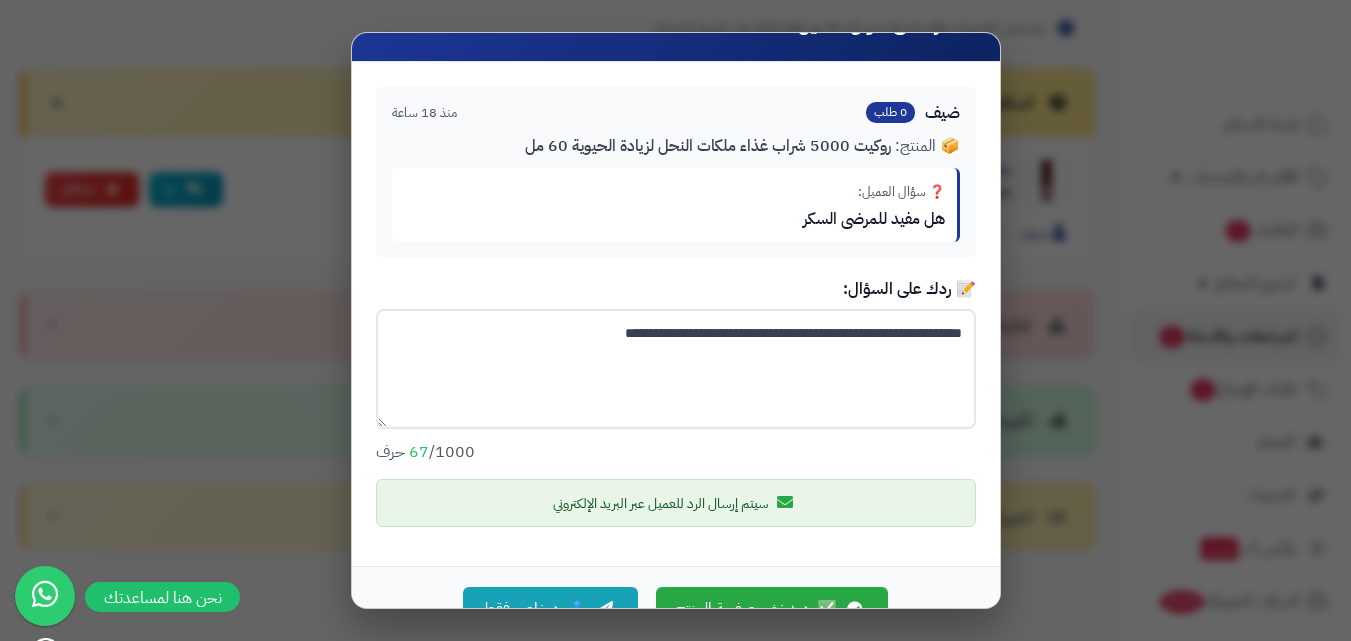scroll, scrollTop: 87, scrollLeft: 0, axis: vertical 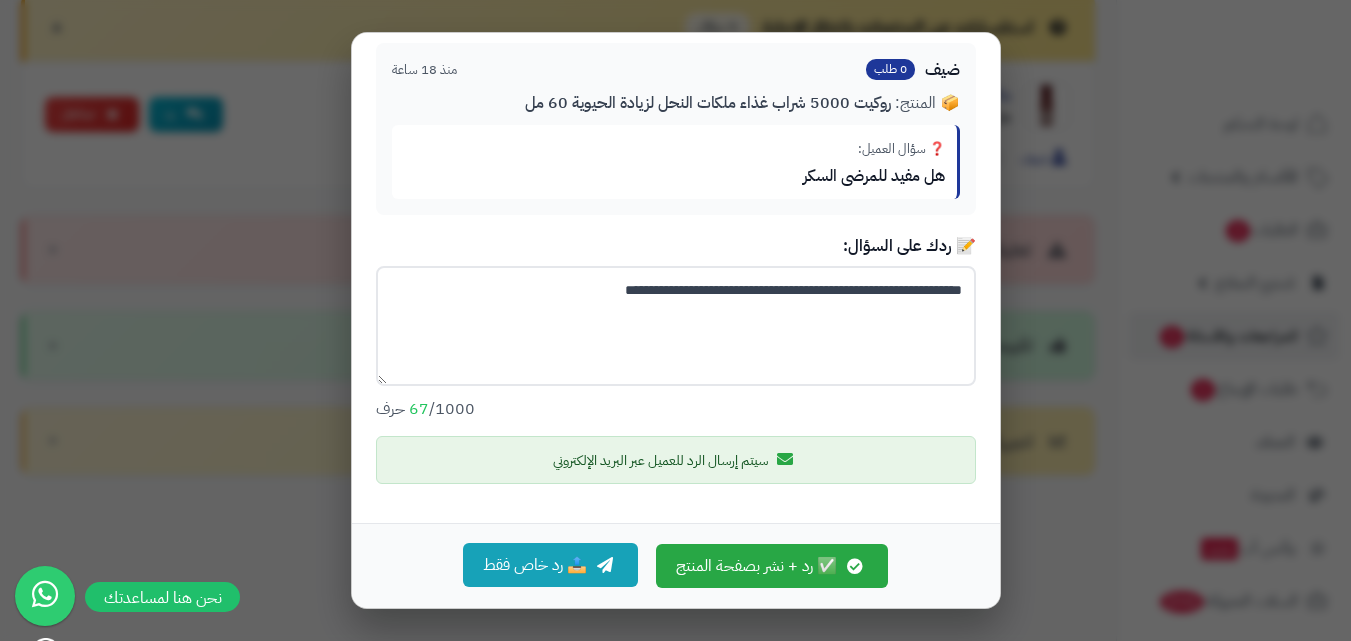 type on "**********" 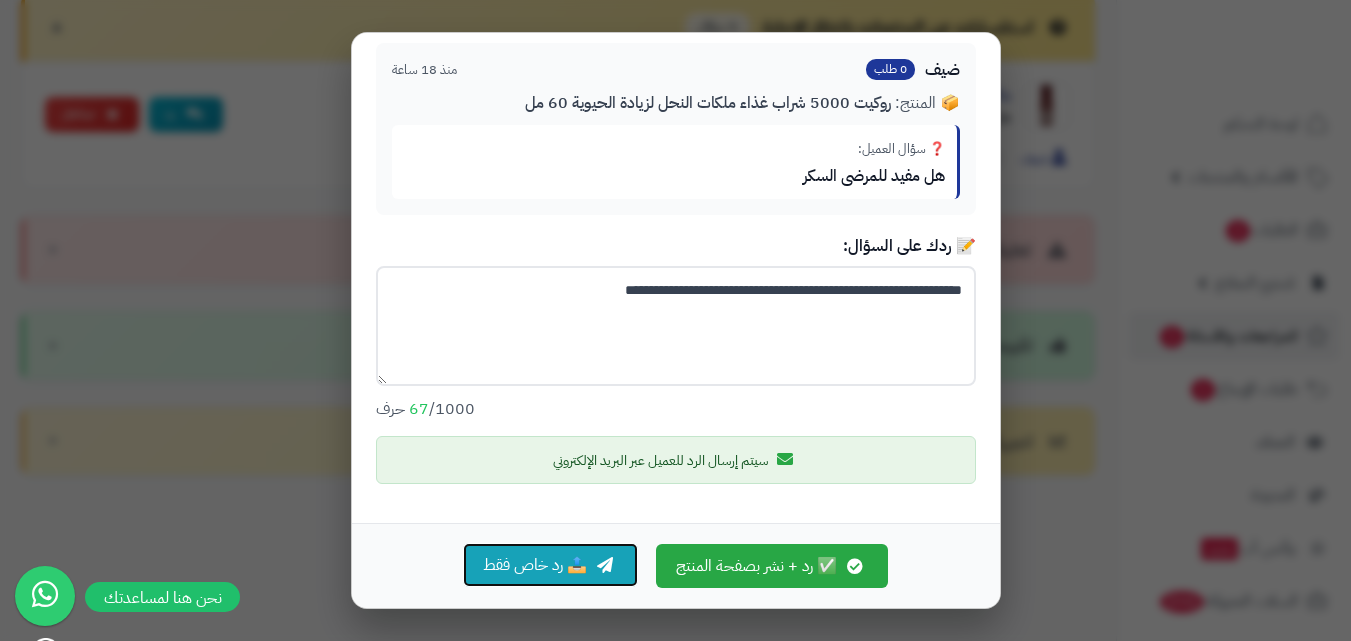 click on "📤 رد خاص فقط" at bounding box center (550, 565) 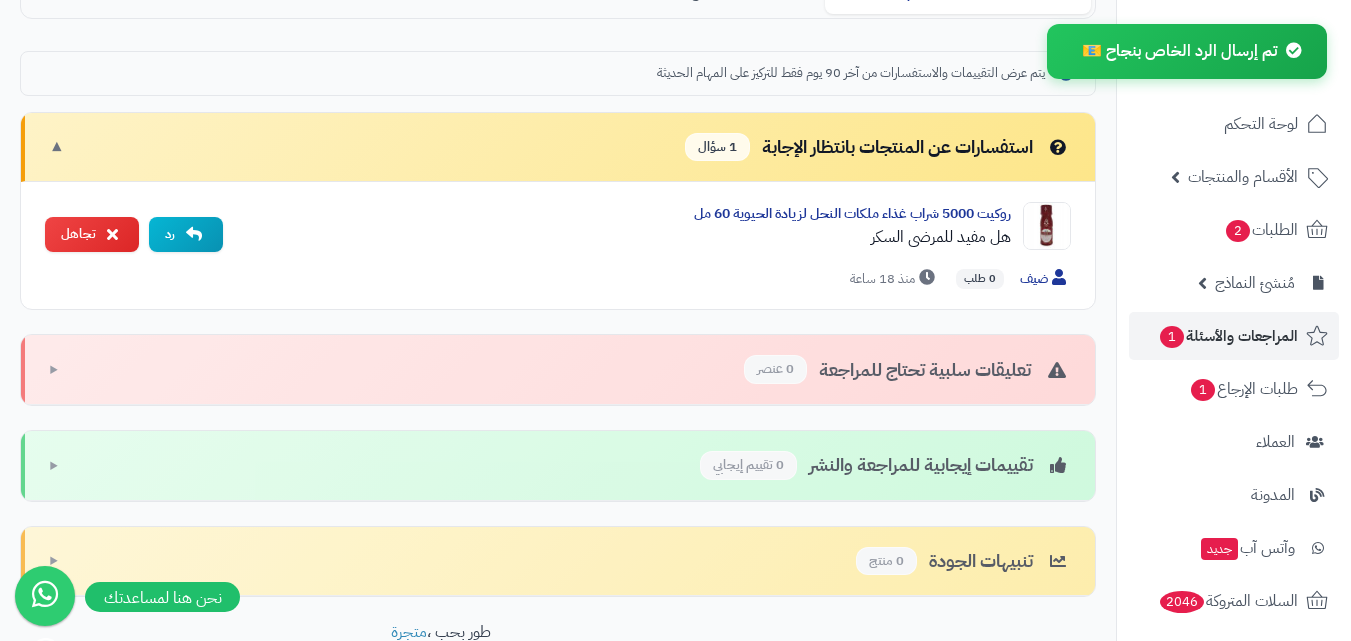 scroll, scrollTop: 375, scrollLeft: 0, axis: vertical 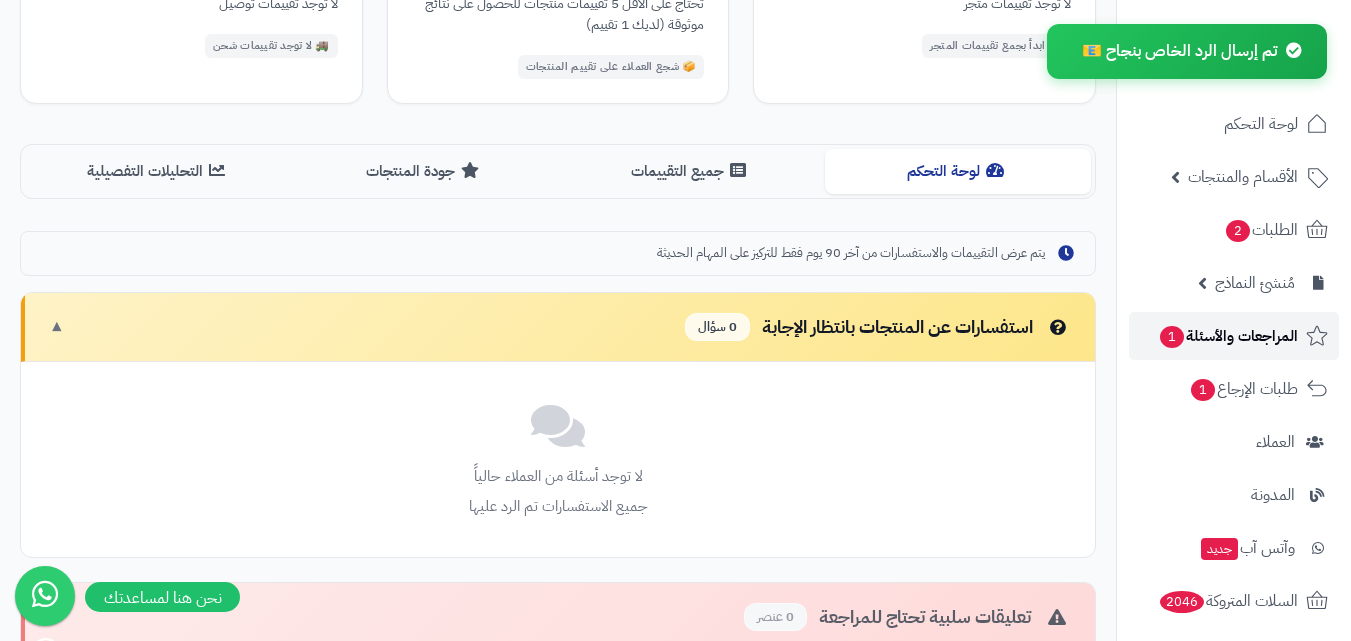 click on "المراجعات والأسئلة  1" at bounding box center [1228, 336] 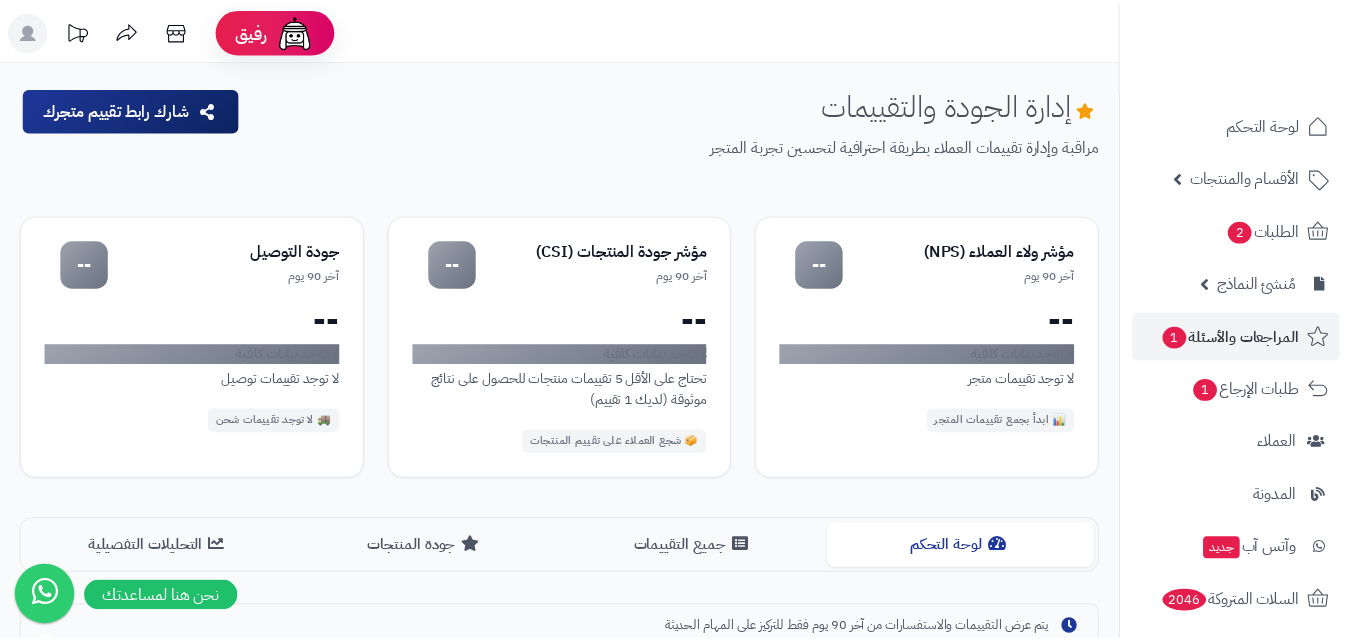 scroll, scrollTop: 0, scrollLeft: 0, axis: both 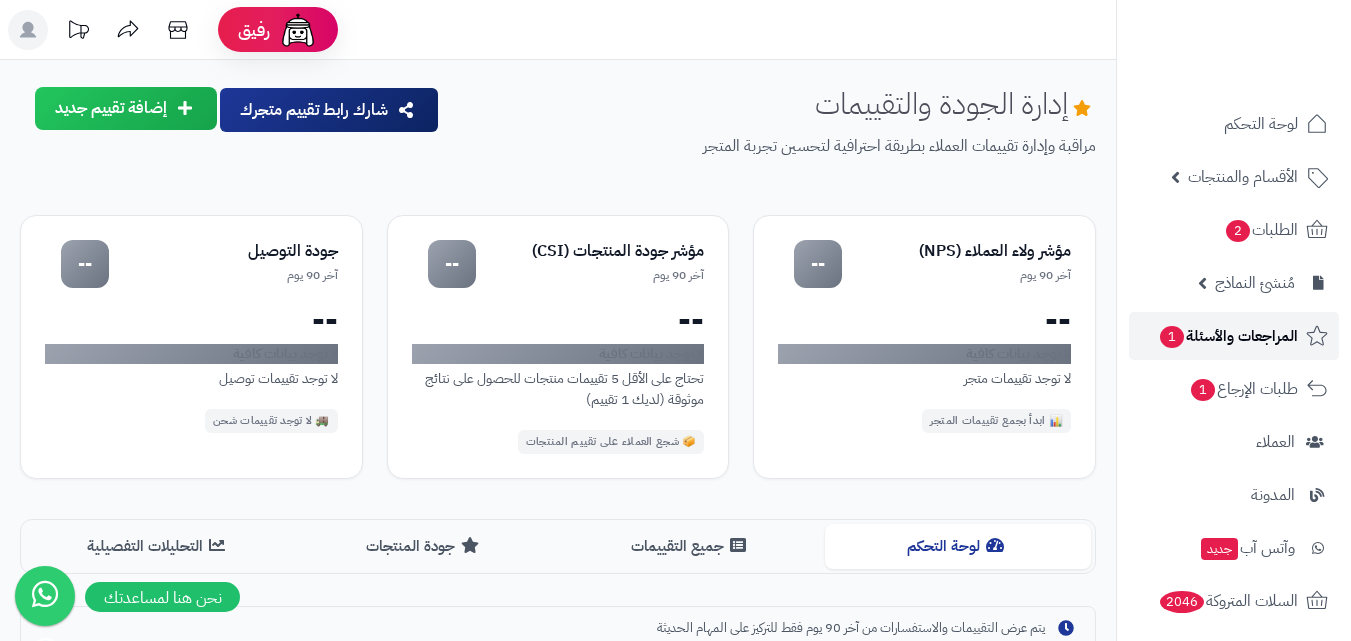 click on "المراجعات والأسئلة  1" at bounding box center (1228, 336) 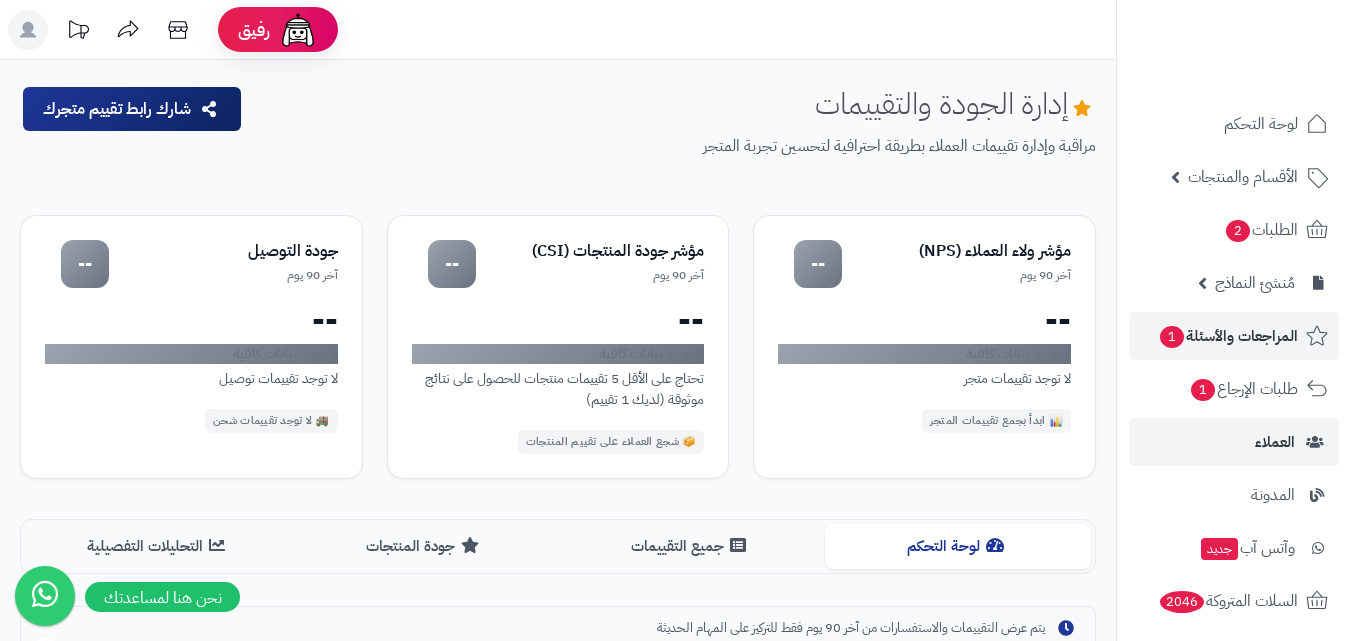 scroll, scrollTop: 0, scrollLeft: 0, axis: both 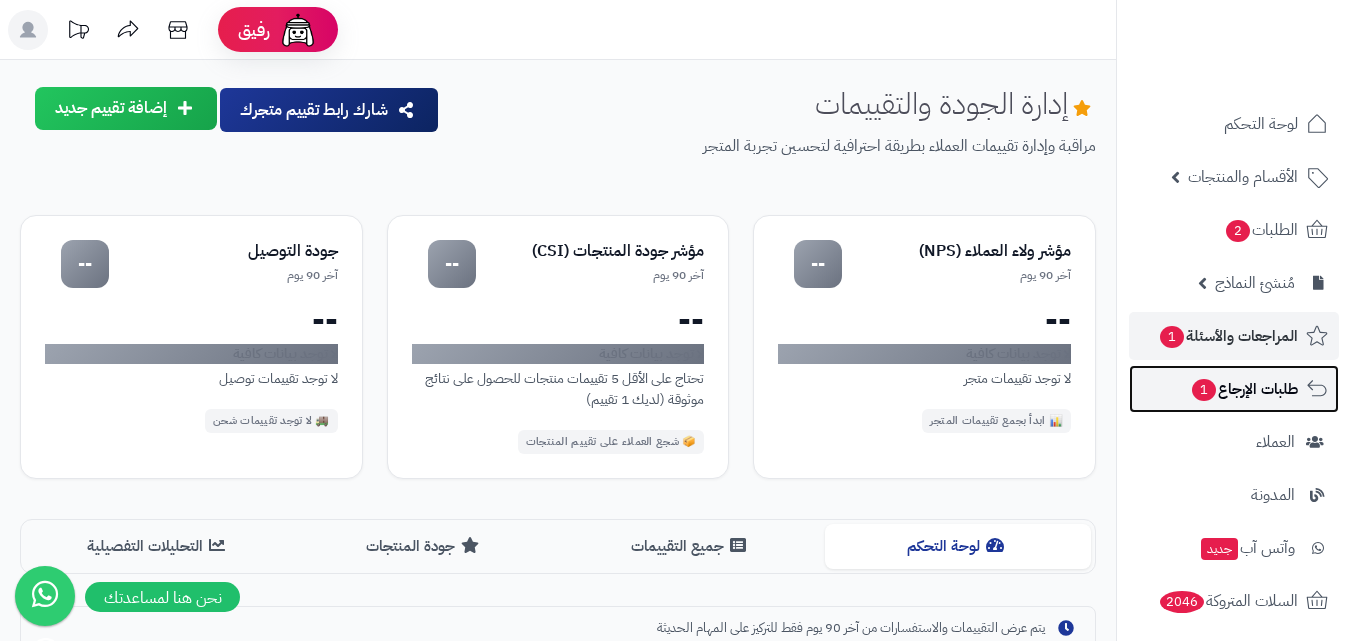 click on "طلبات الإرجاع  1" at bounding box center (1244, 389) 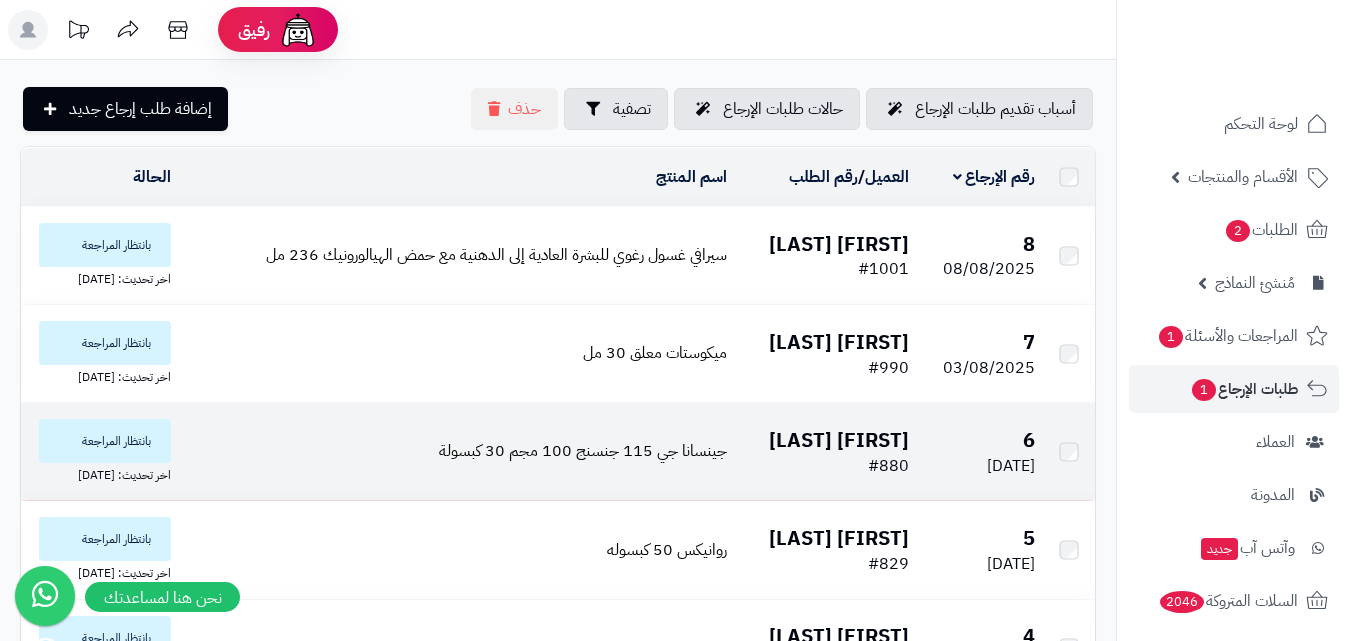 scroll, scrollTop: 0, scrollLeft: 0, axis: both 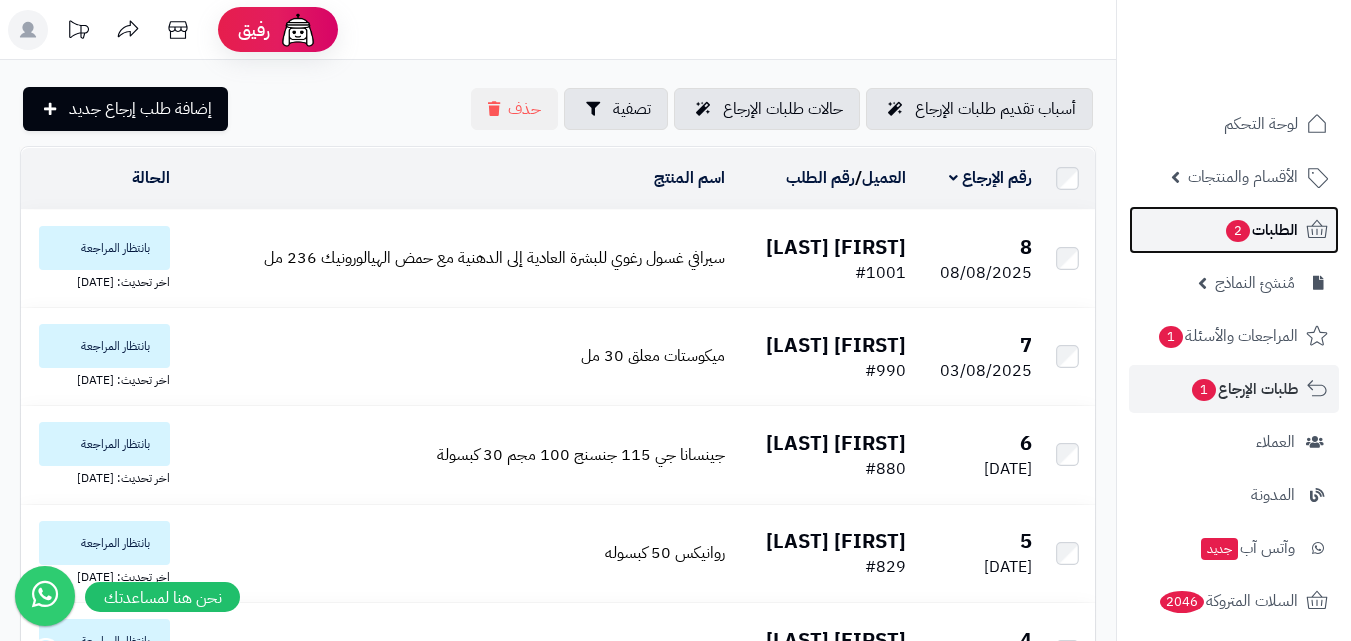 click on "الطلبات  2" at bounding box center (1261, 230) 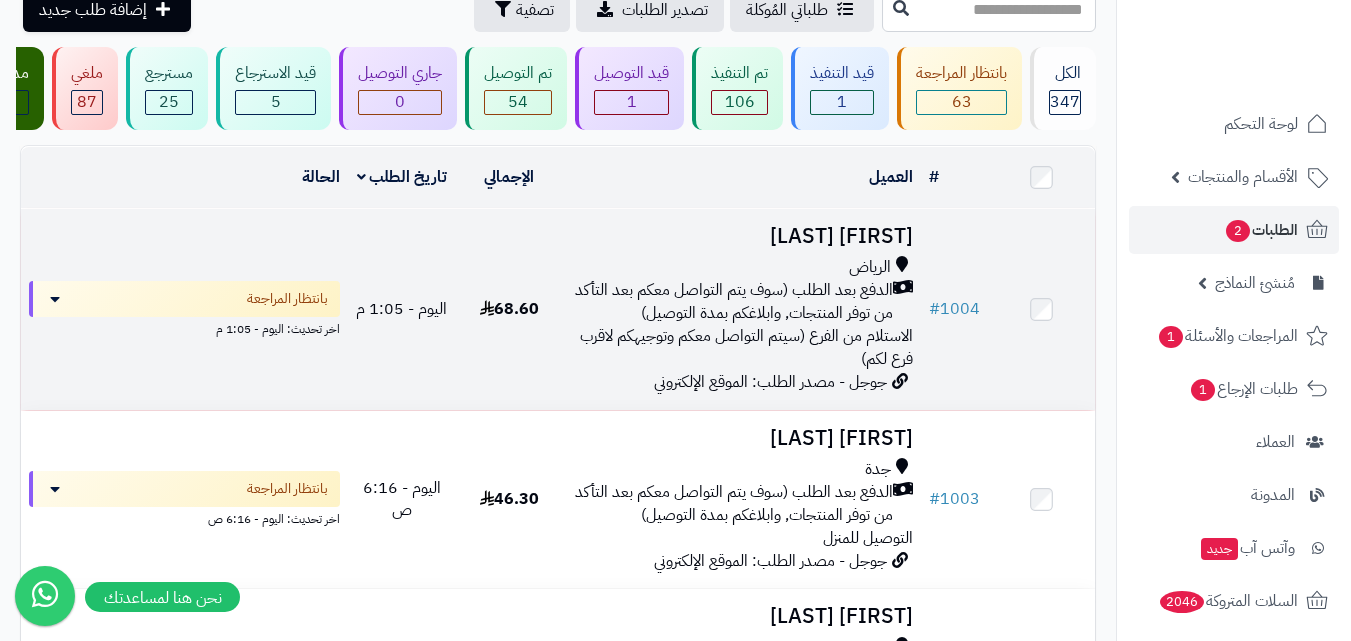 scroll, scrollTop: 100, scrollLeft: 0, axis: vertical 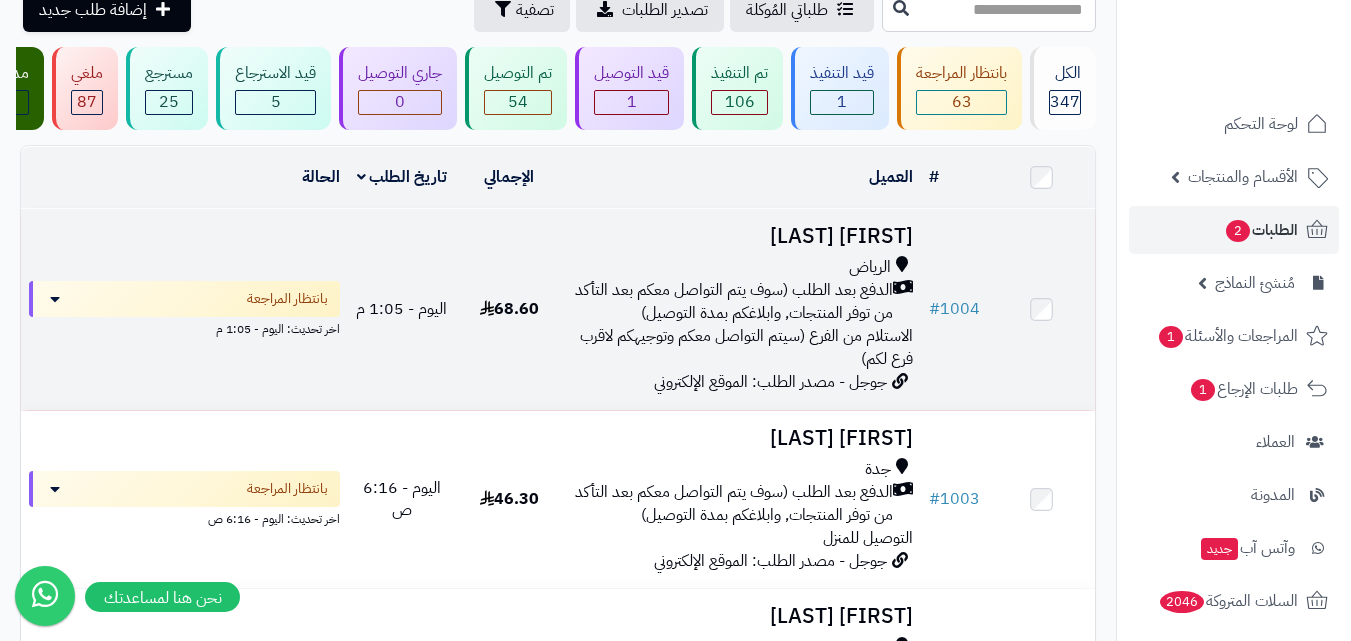 click on "الدفع بعد الطلب (سوف يتم التواصل معكم بعد التأكد من توفر المنتجات, وابلاغكم بمدة التوصيل)" at bounding box center [732, 302] 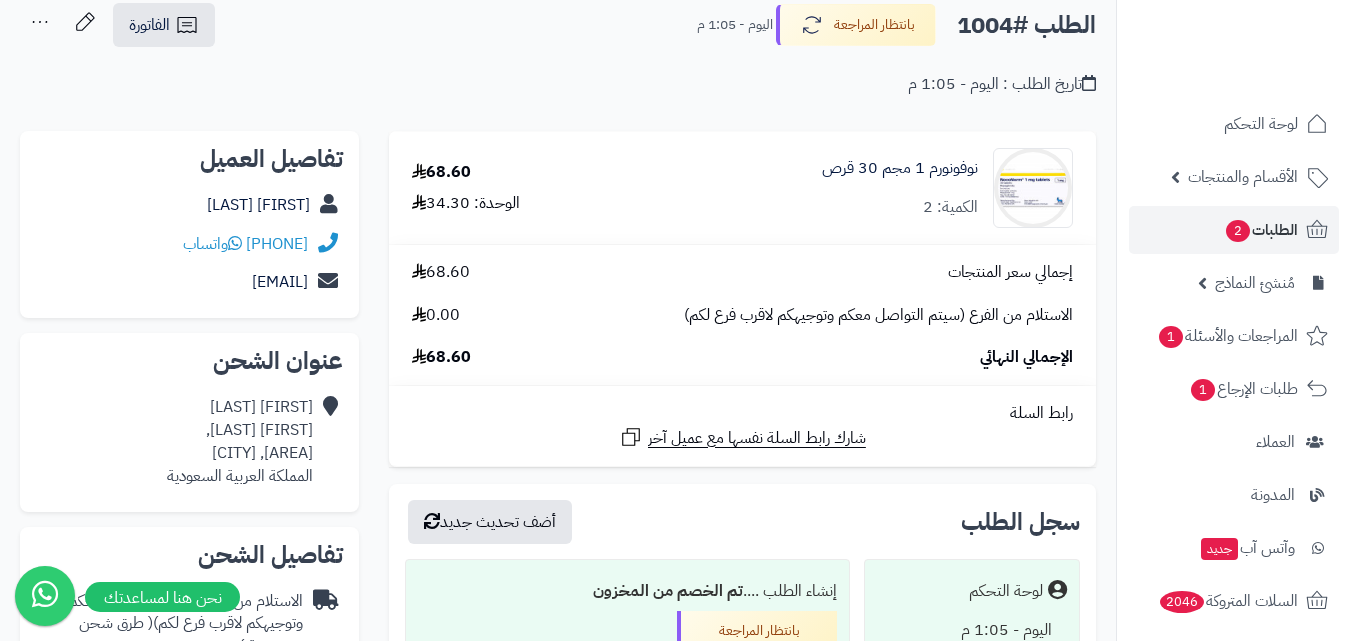 scroll, scrollTop: 0, scrollLeft: 0, axis: both 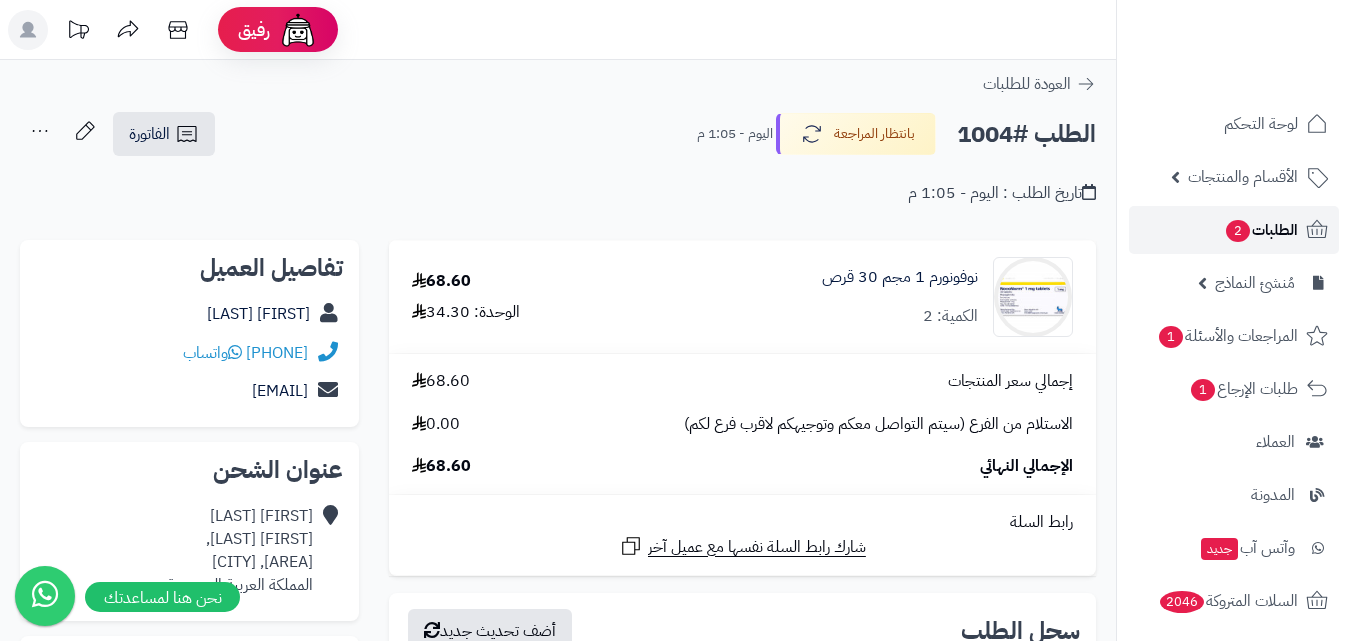 click on "الطلبات  2" at bounding box center [1234, 230] 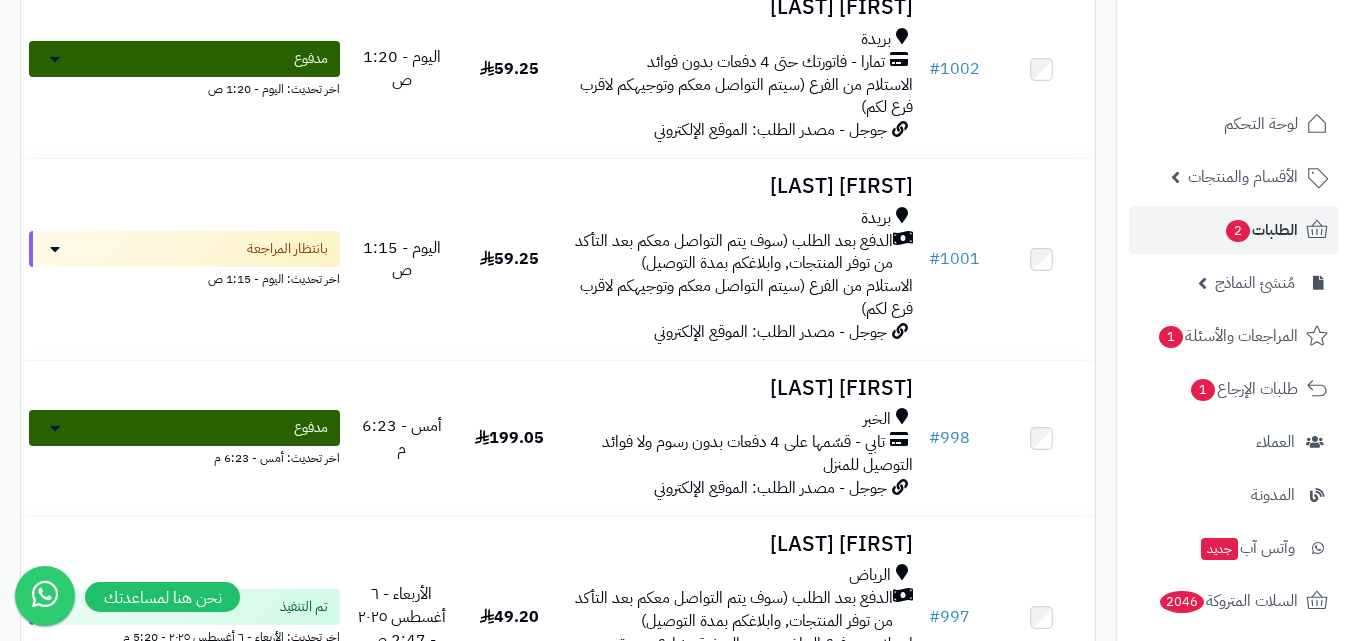 scroll, scrollTop: 700, scrollLeft: 0, axis: vertical 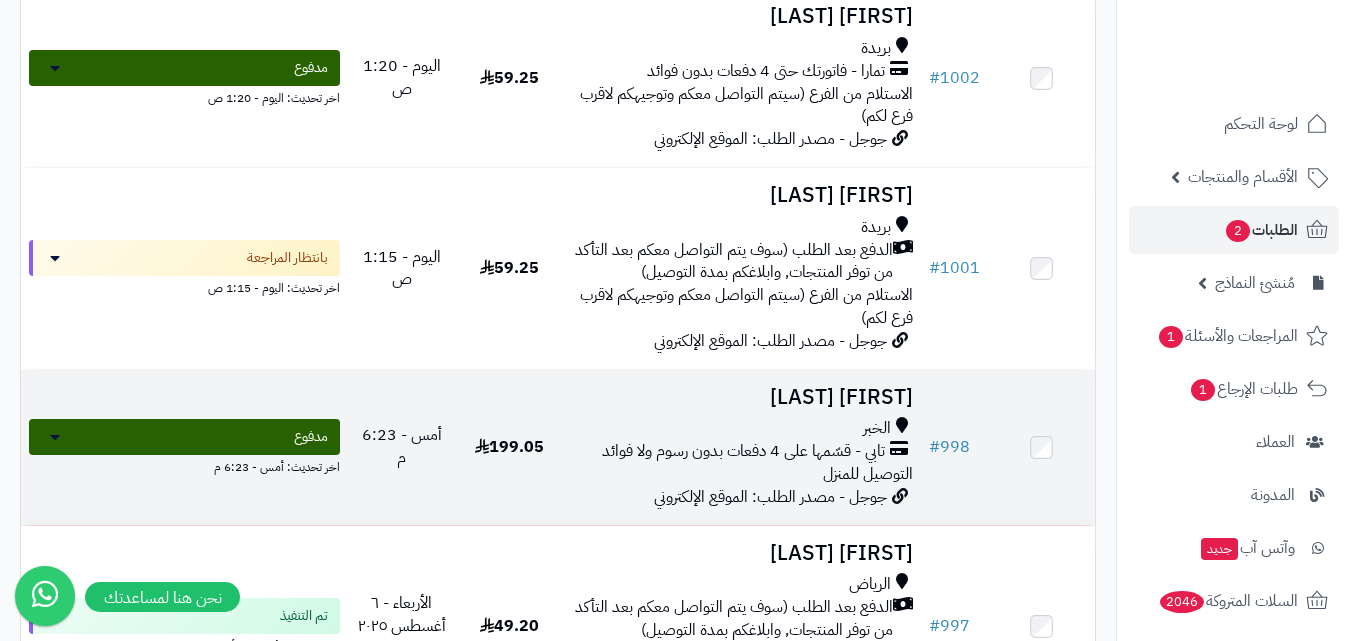 click on "تابي - قسّمها على 4 دفعات بدون رسوم ولا فوائد" at bounding box center (743, 451) 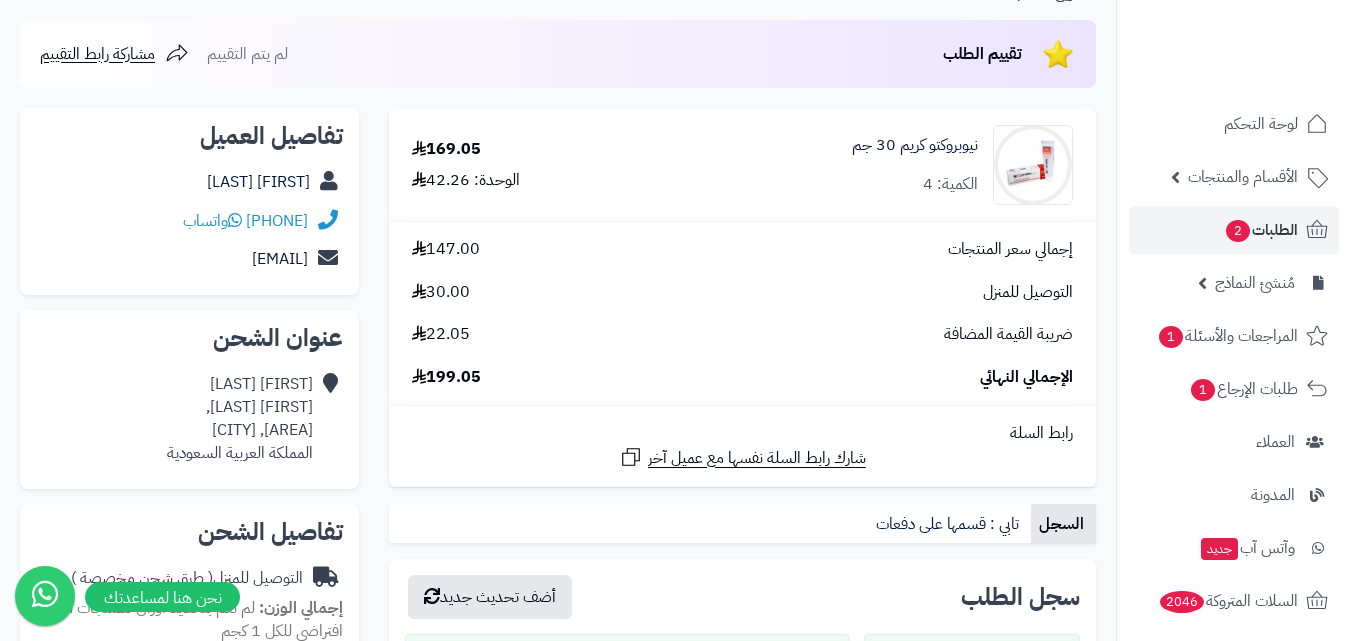scroll, scrollTop: 0, scrollLeft: 0, axis: both 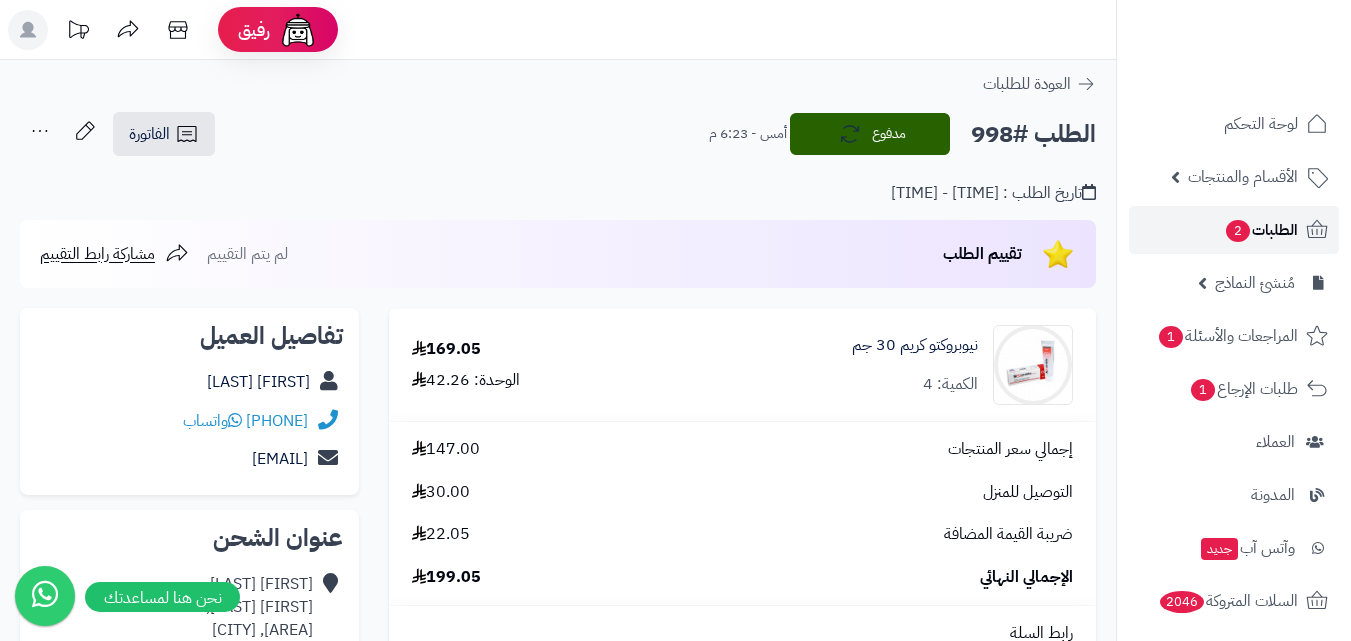 click on "2" at bounding box center (1238, 231) 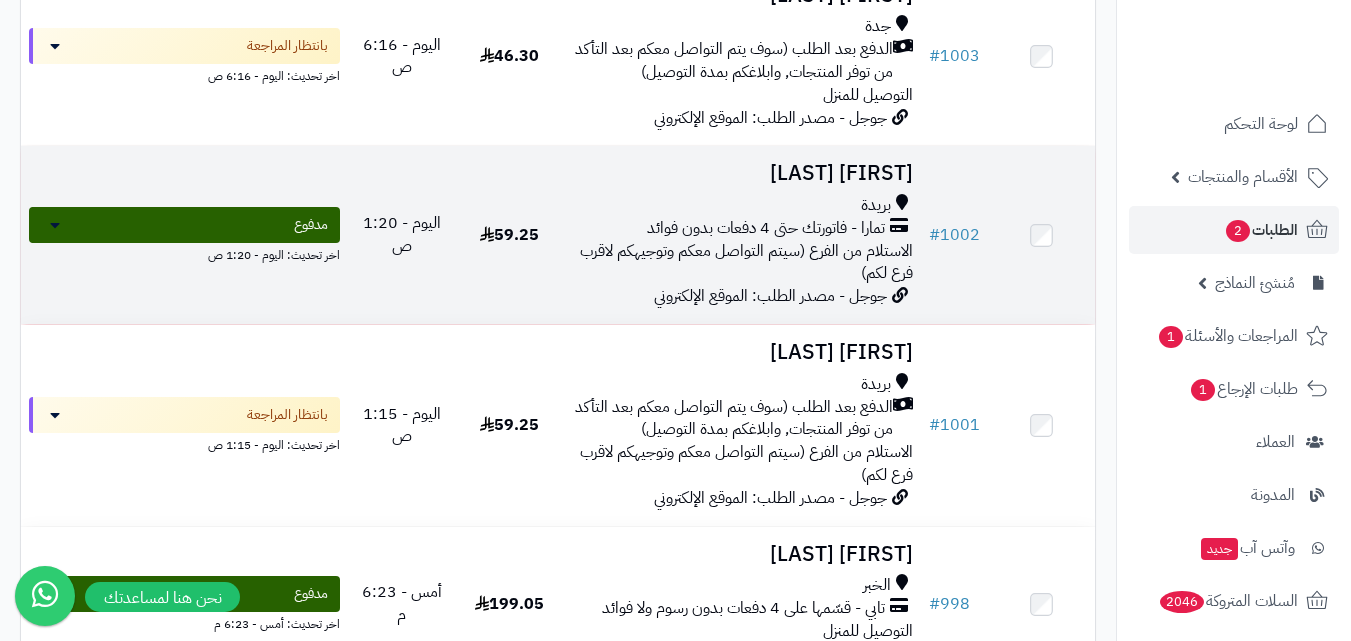 scroll, scrollTop: 800, scrollLeft: 0, axis: vertical 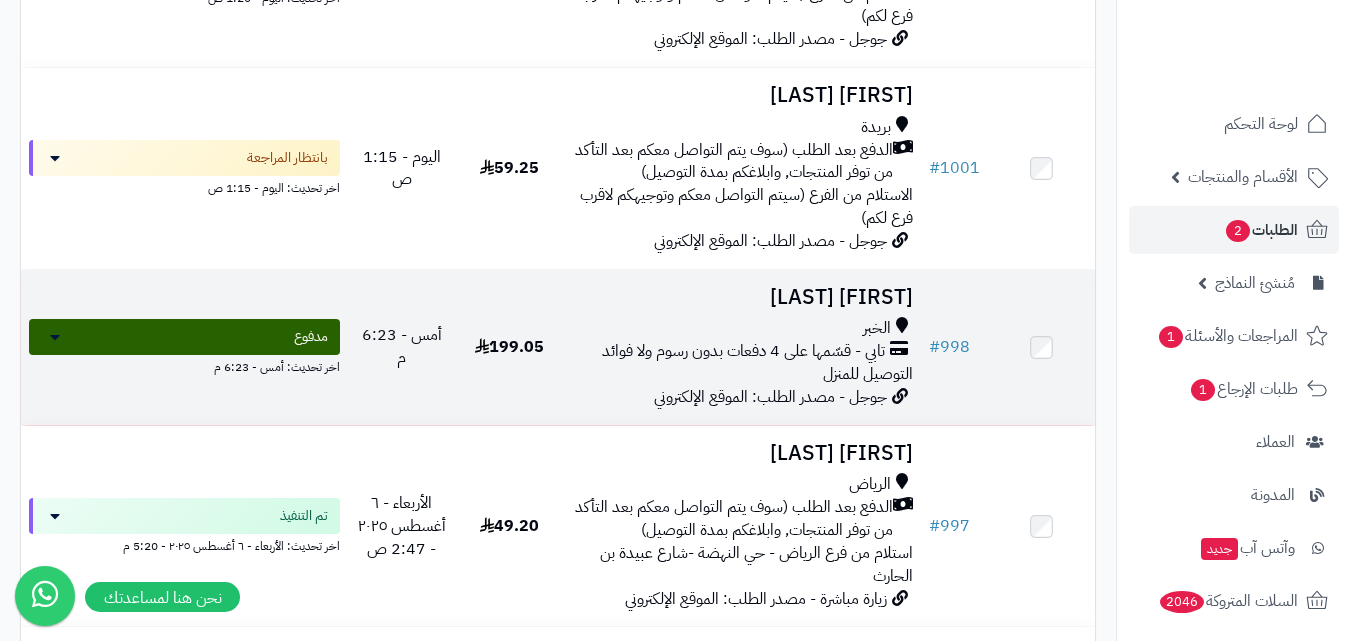 click on "الخبر" at bounding box center (742, 328) 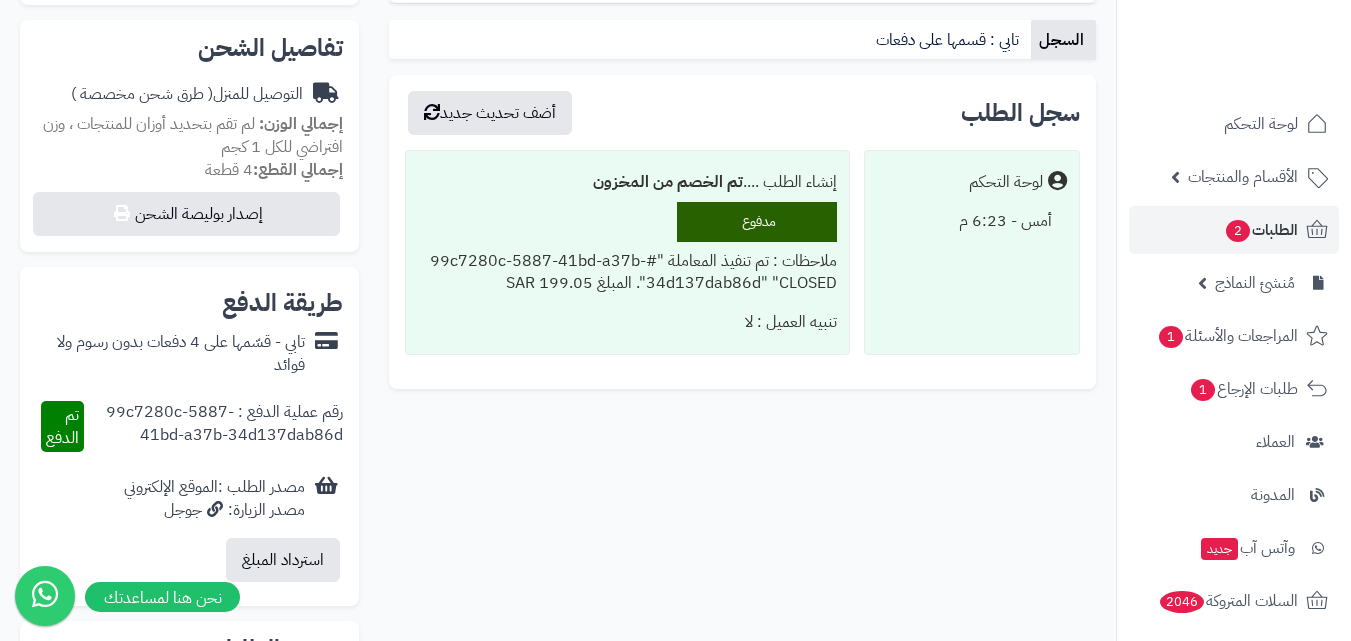 scroll, scrollTop: 700, scrollLeft: 0, axis: vertical 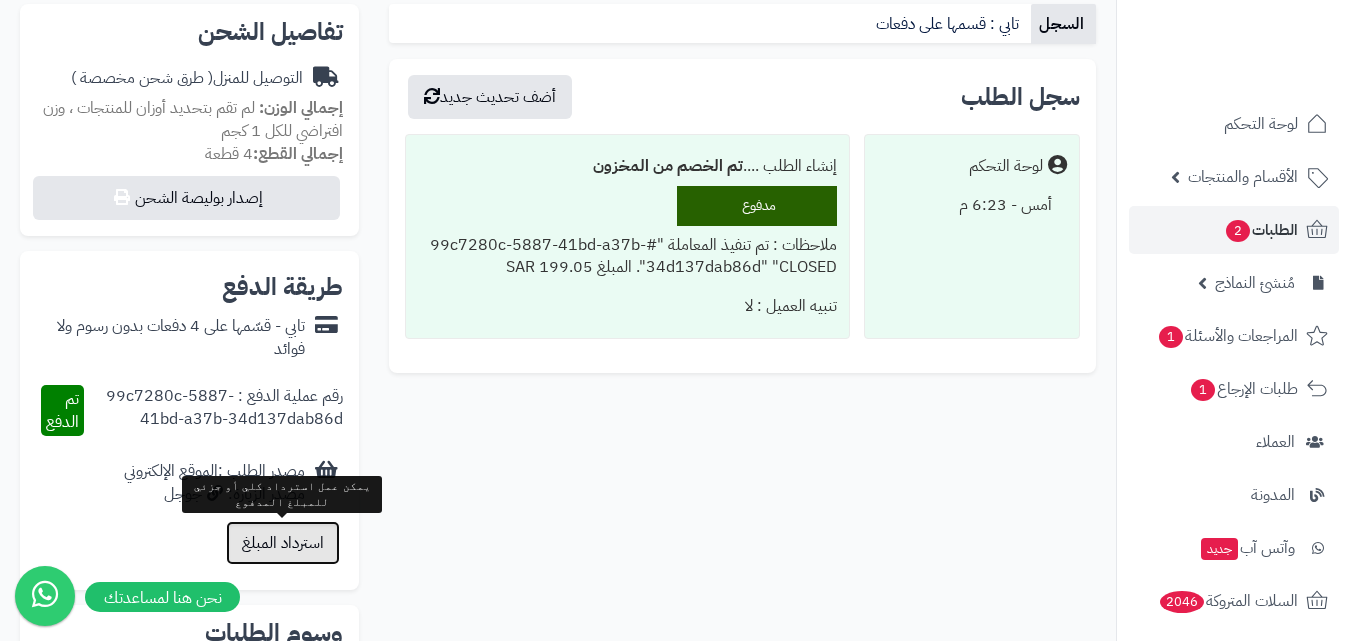click on "استرداد  المبلغ" at bounding box center (283, 543) 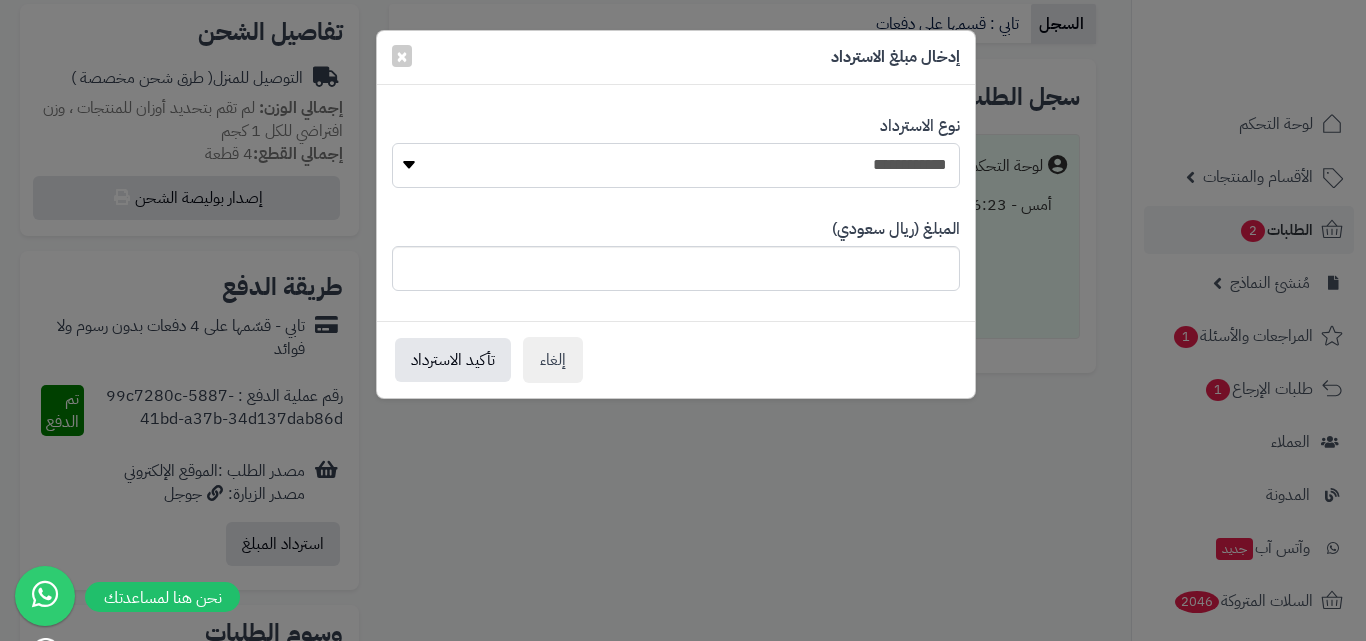 click on "**********" at bounding box center [676, 165] 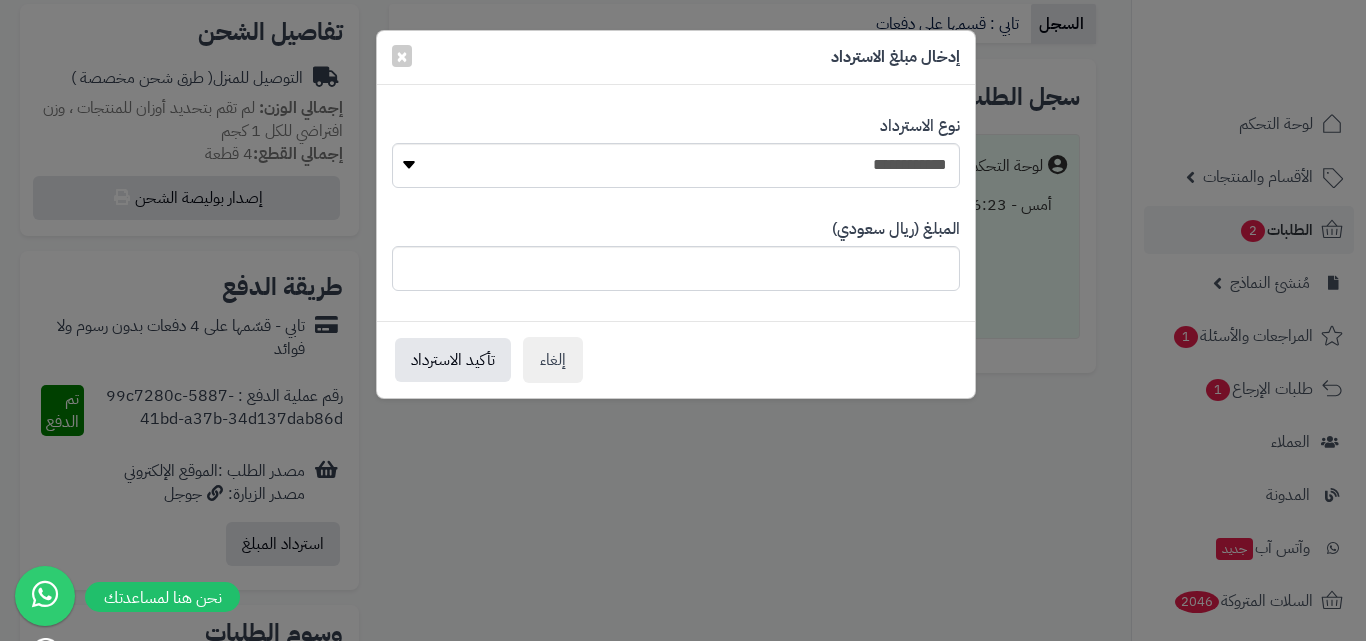 click on "إدخال مبلغ الاسترداد
×" at bounding box center [676, 58] 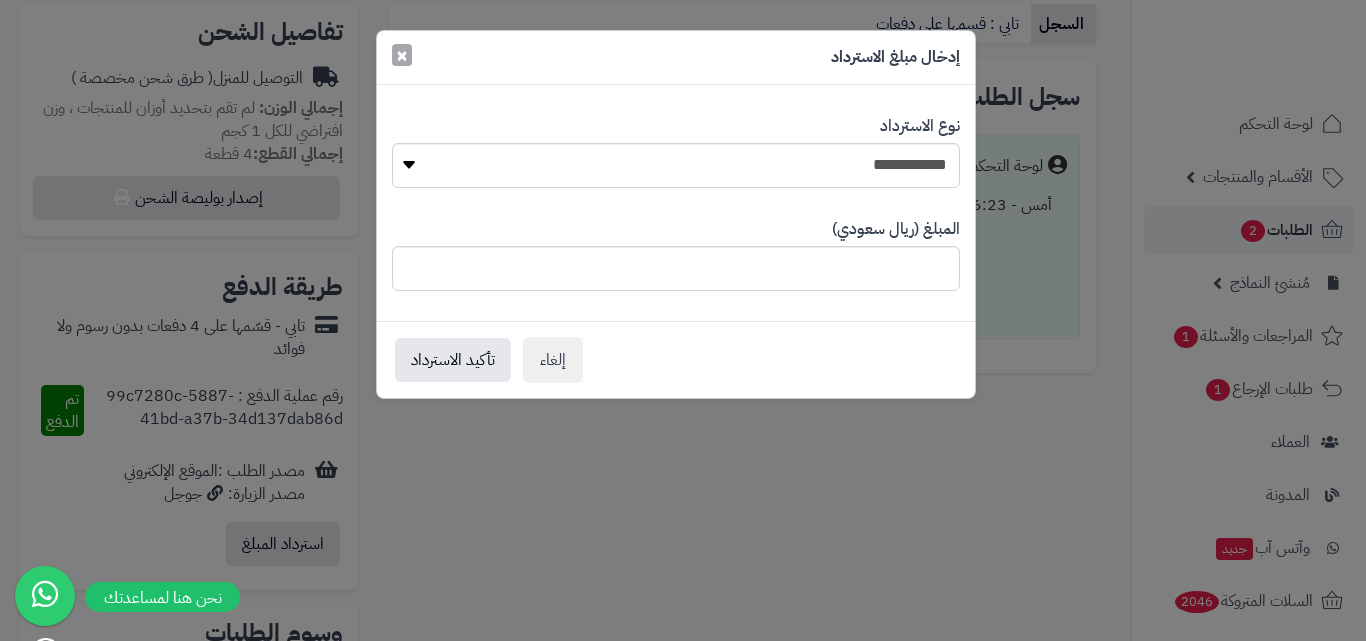 click on "×" at bounding box center (402, 55) 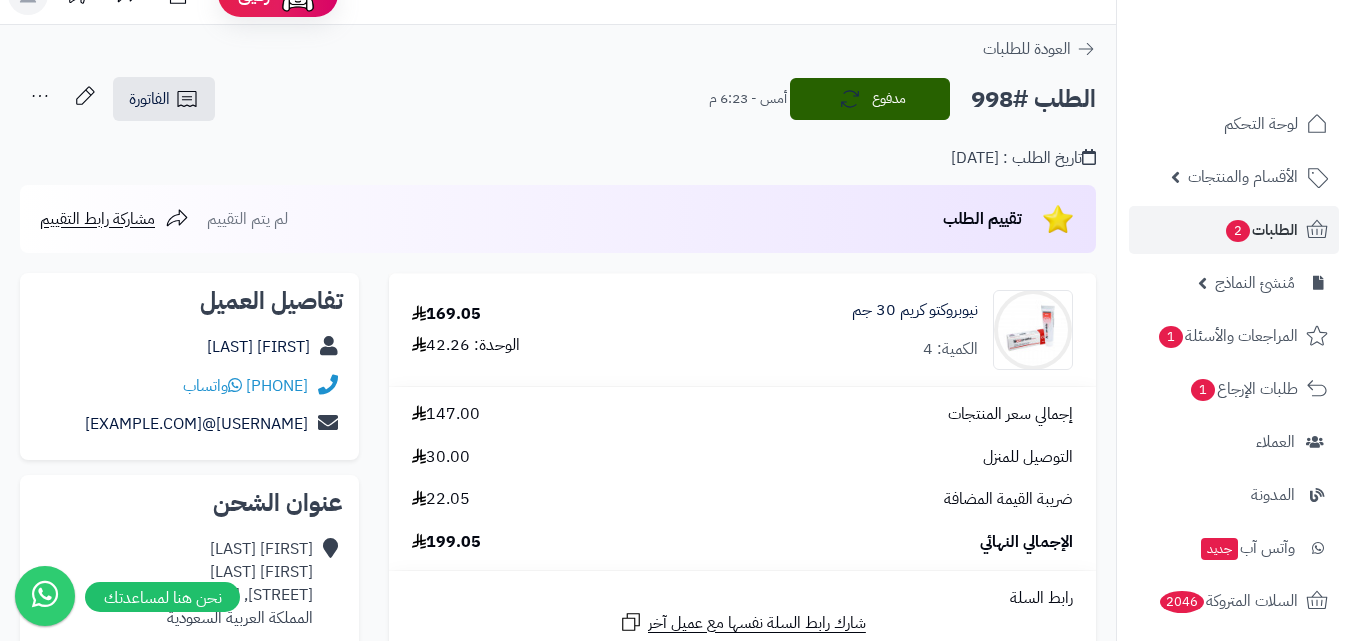scroll, scrollTop: 0, scrollLeft: 0, axis: both 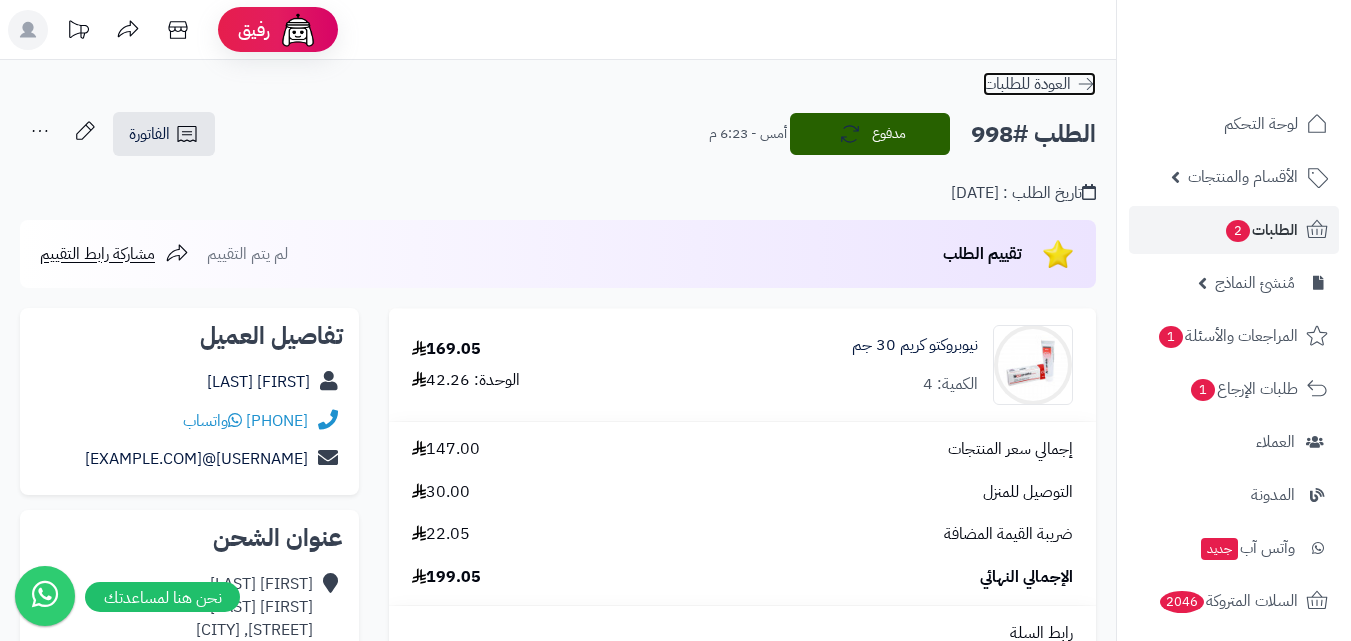 click 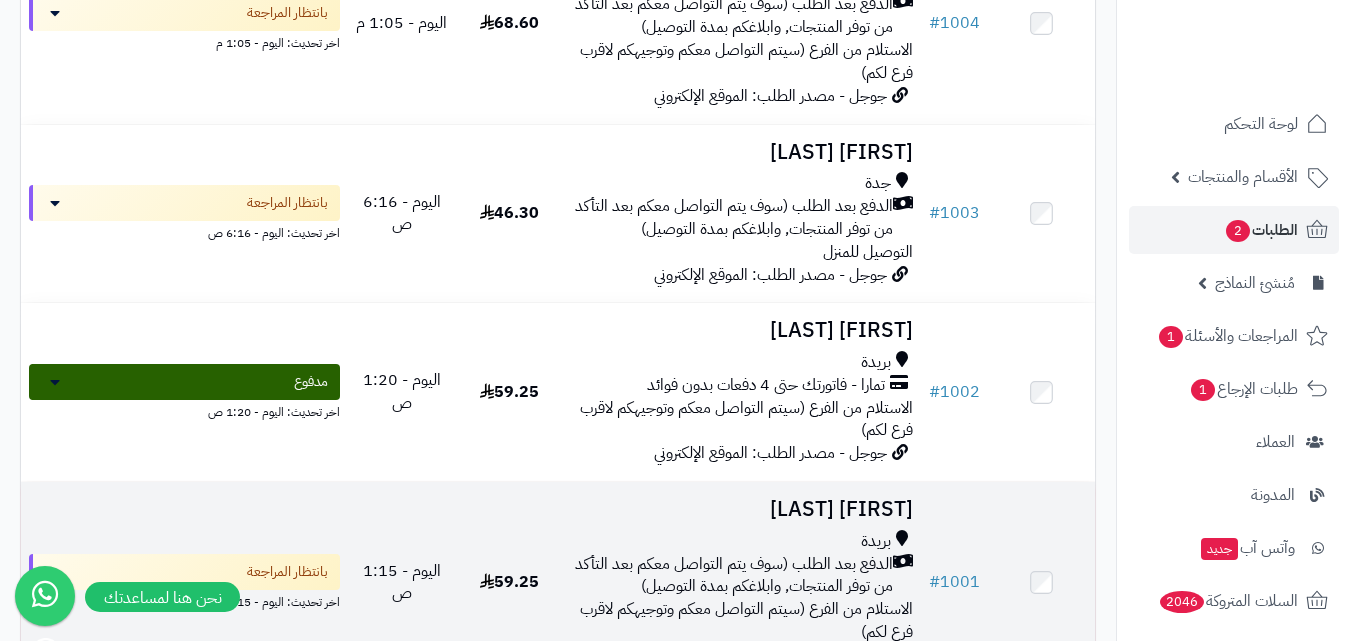 scroll, scrollTop: 400, scrollLeft: 0, axis: vertical 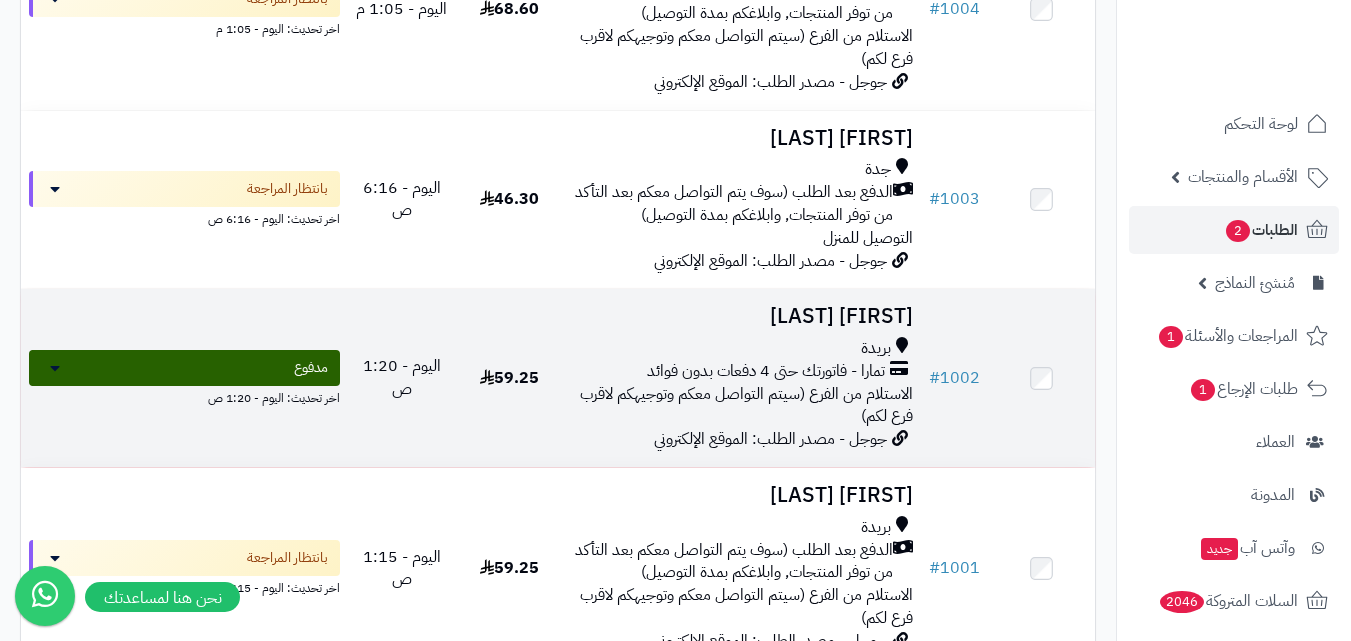 click on "59.25" at bounding box center (509, 378) 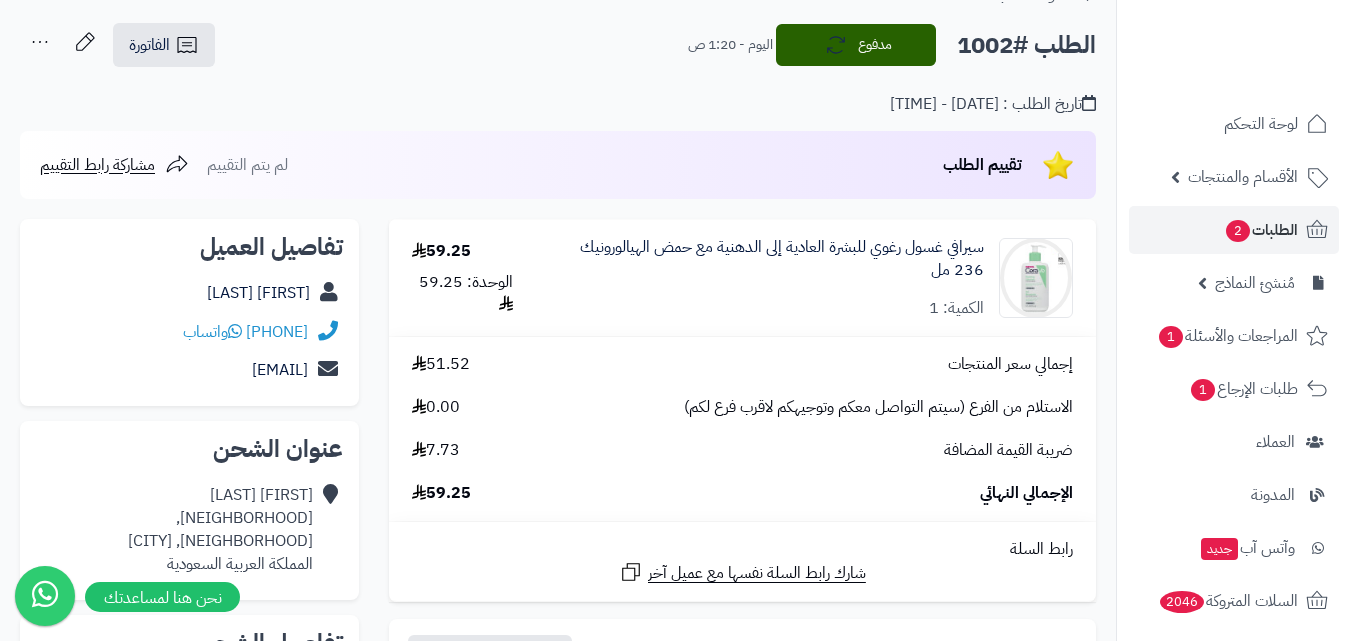 scroll, scrollTop: 0, scrollLeft: 0, axis: both 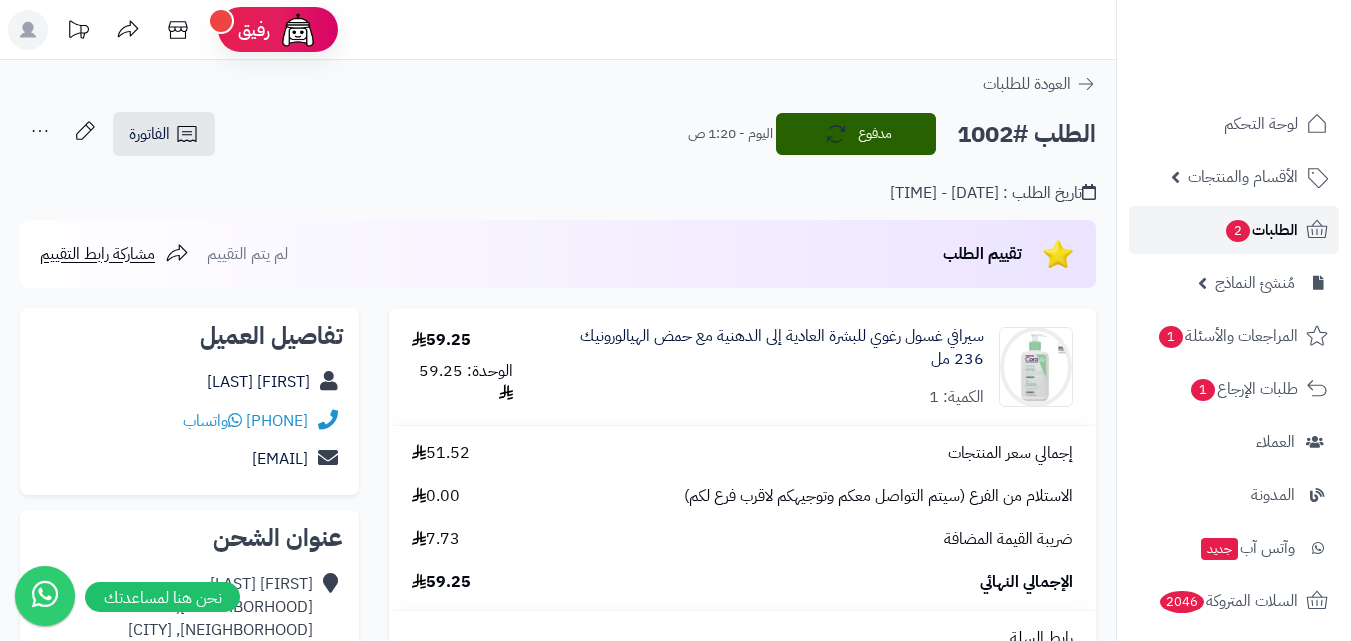 click on "الطلبات  2" at bounding box center [1261, 230] 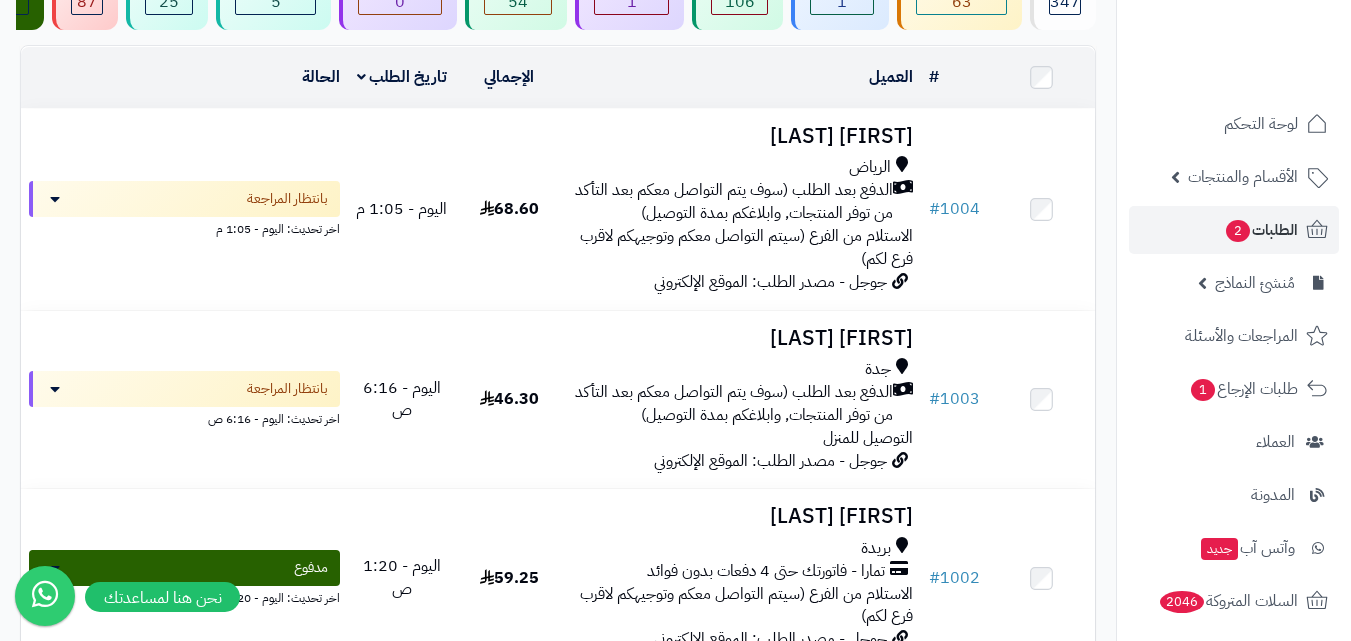 scroll, scrollTop: 200, scrollLeft: 0, axis: vertical 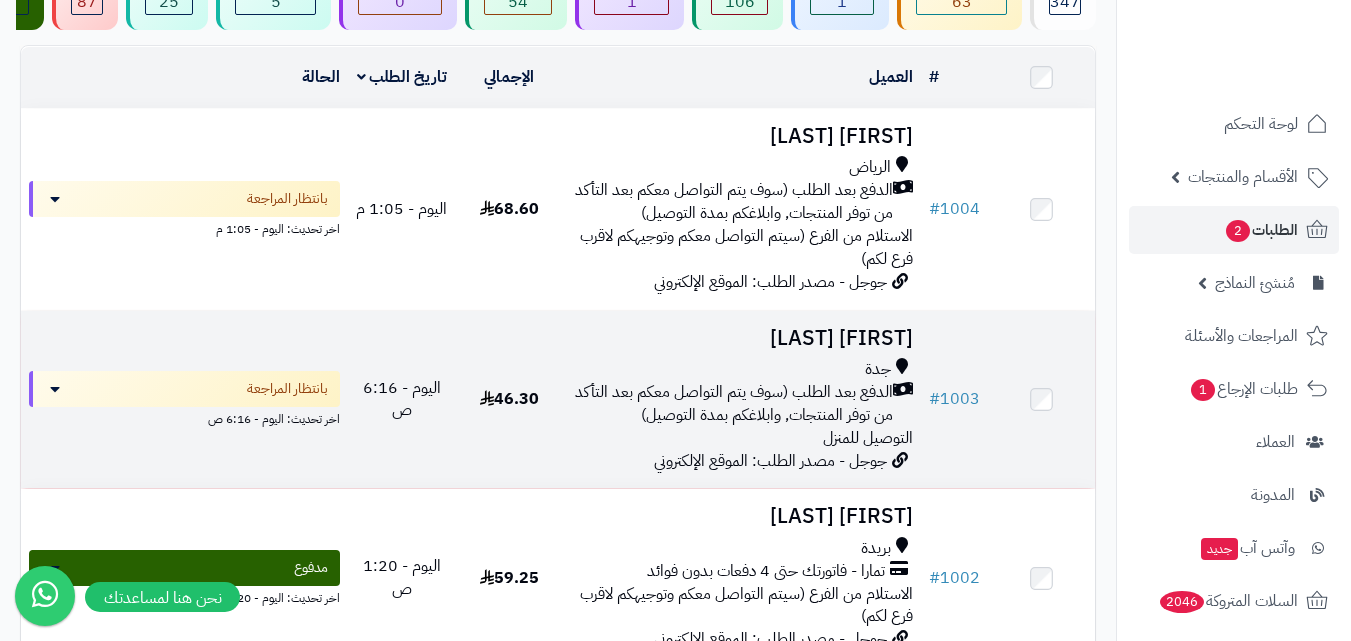 click on "مها علي" at bounding box center (742, 338) 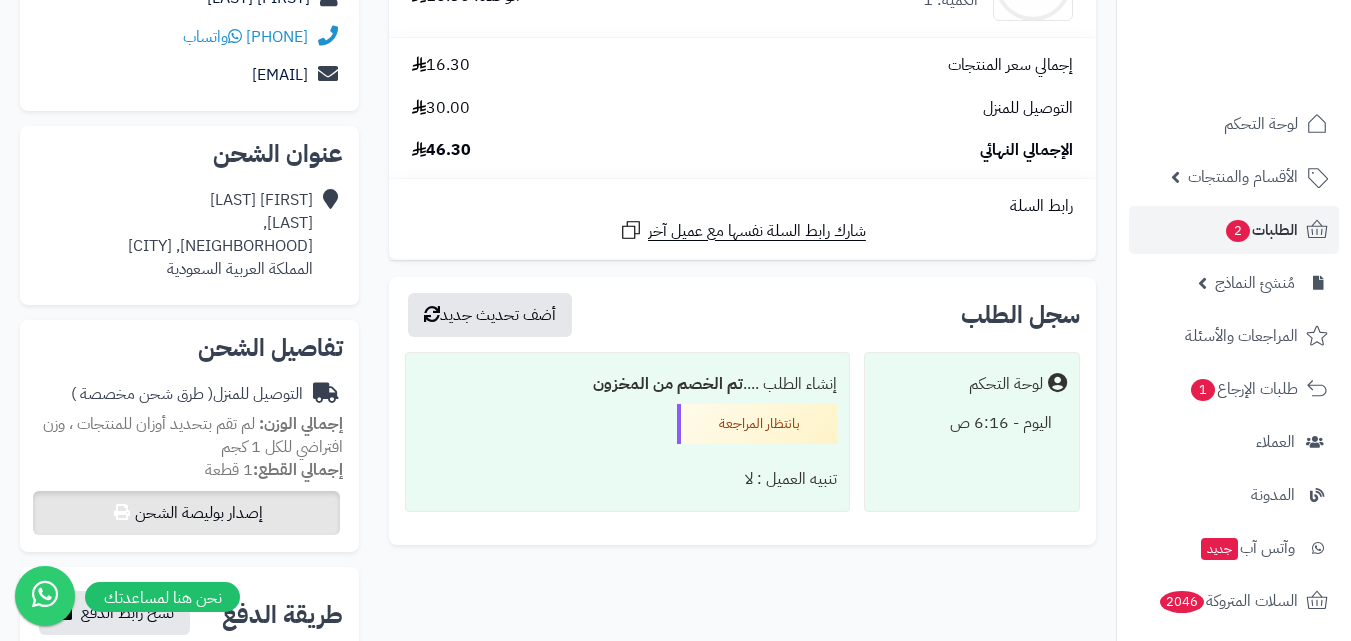scroll, scrollTop: 300, scrollLeft: 0, axis: vertical 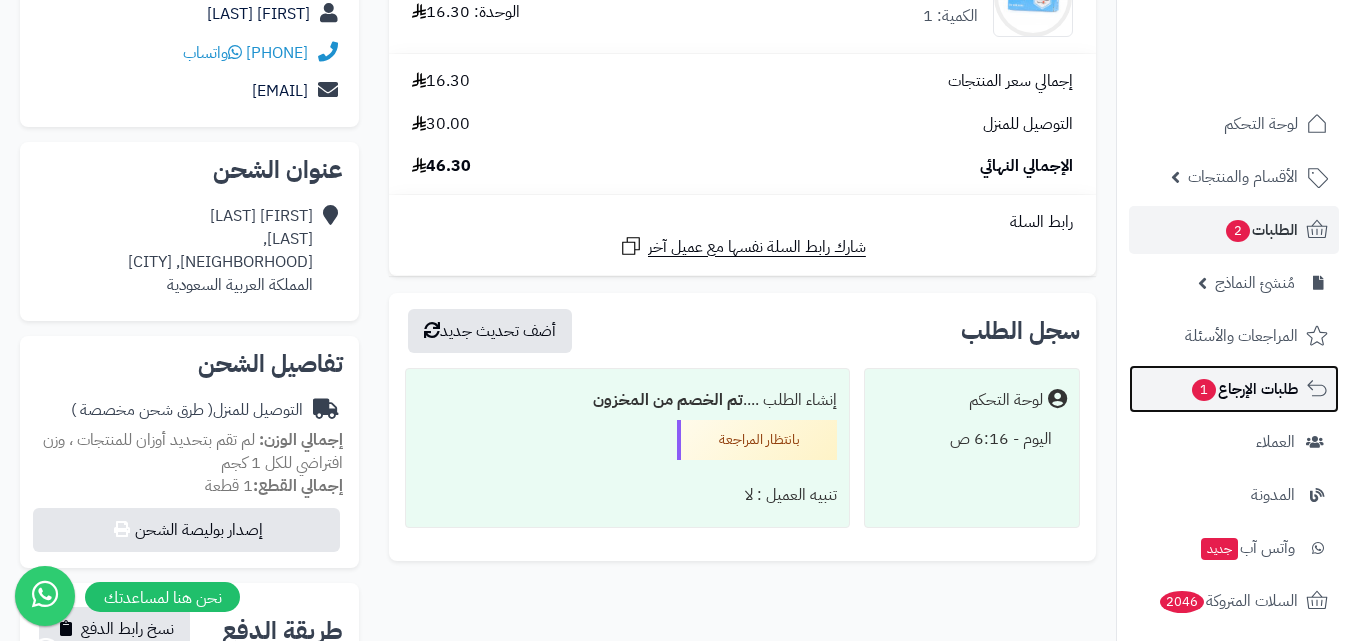 click on "طلبات الإرجاع  1" at bounding box center (1234, 389) 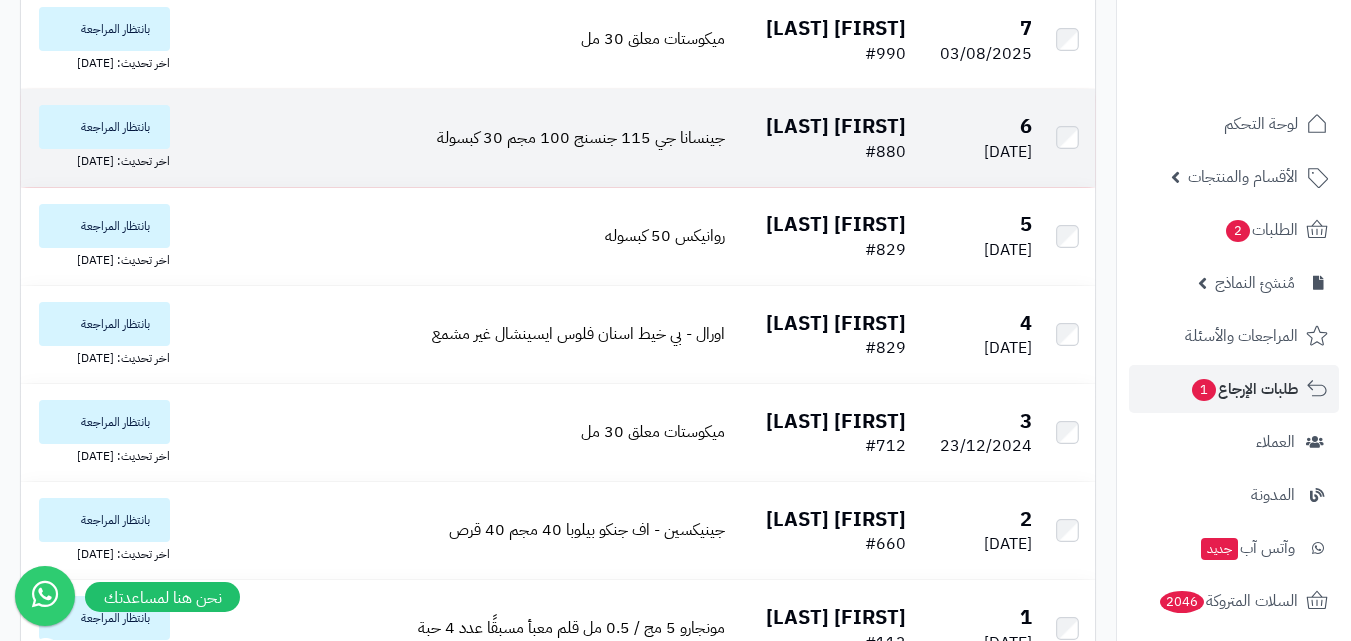scroll, scrollTop: 0, scrollLeft: 0, axis: both 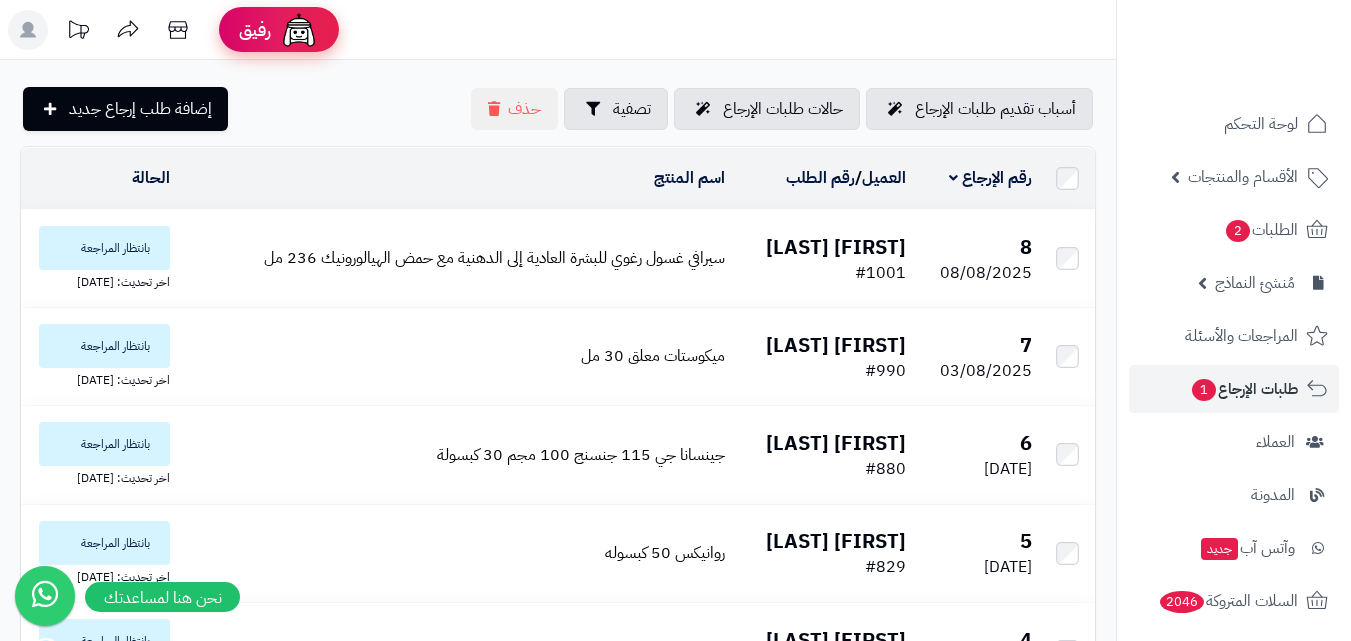 click at bounding box center [299, 30] 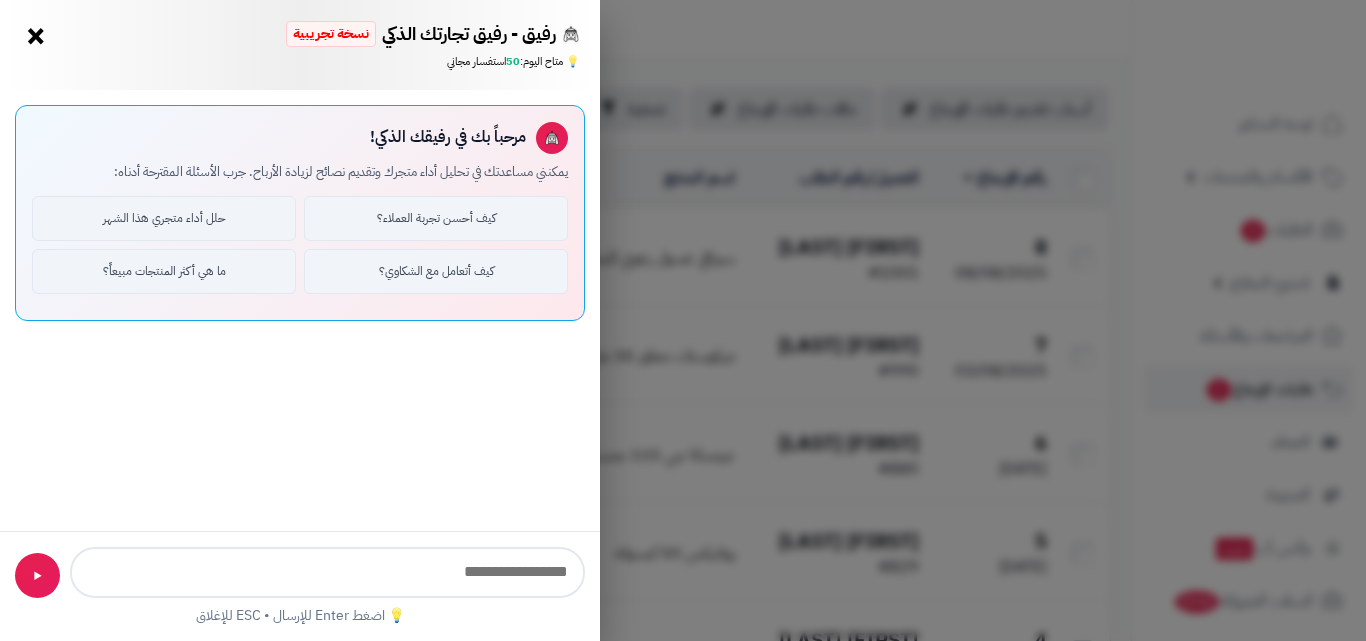 click on "رفيق - رفيق تجارتك الذكي
نسخة تجريبية
⭐
تاجر متنامي
×
💡 متاح اليوم:  50  استفسار مجاني
📝  مساعد كتابة المنتجات  - اطلب مني كتابة عناوين أو أوصاف احترافية
✨ عنوان المنتج
📝 وصف المنتج
💰 تحليل المبيعات
🏆 أفضل المنتجات
👥 ولاء العملاء
📦 إدارة المخزون
مرحباً بك في رفيقك الذكي!
يمكنني مساعدتك في تحليل أداء متجرك وتقديم نصائح لزيادة الأرباح. جرب الأسئلة المقترحة أدناه: كيف أحسن تجربة العملاء؟ حلل أداء متجري هذا الشهر كيف أتعامل مع الشكاوي؟ ما هي أكثر المنتجات مبيعاً؟ 🤖 جاري التحليل...
▶
💡 اضغط Enter للإرسال • ESC للإغلاق" at bounding box center [683, 320] 